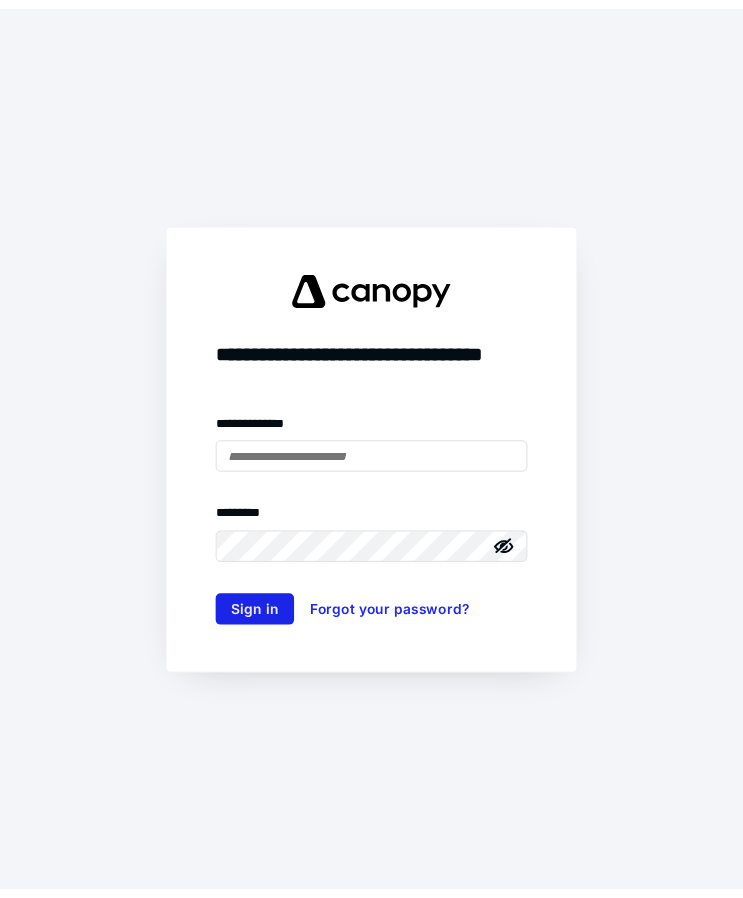 scroll, scrollTop: 0, scrollLeft: 0, axis: both 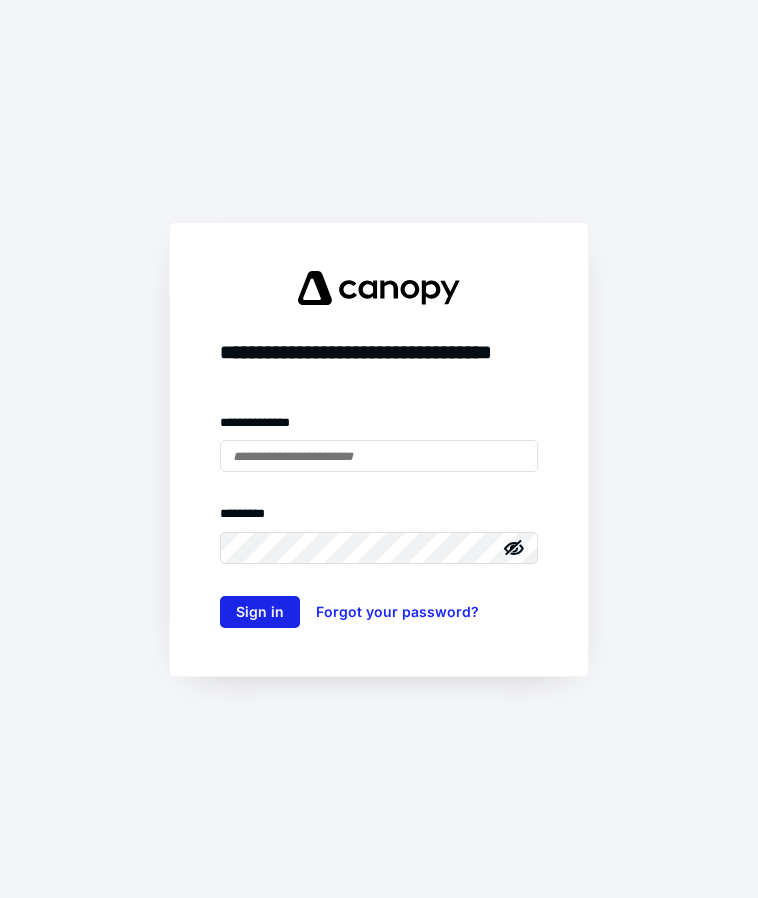 type on "**********" 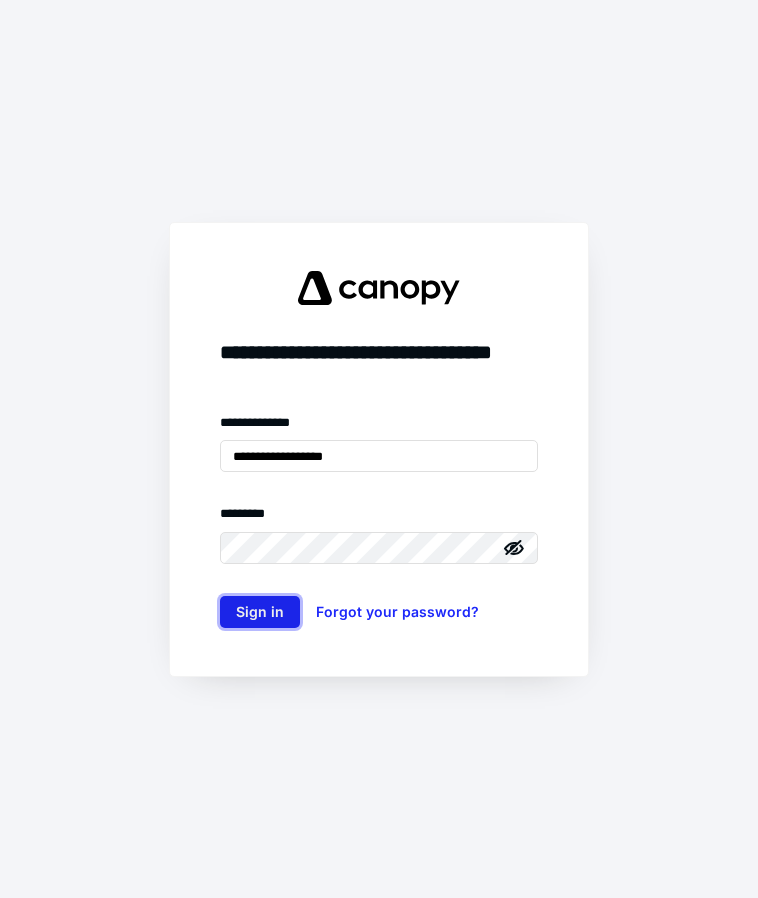click on "Sign in" at bounding box center [260, 612] 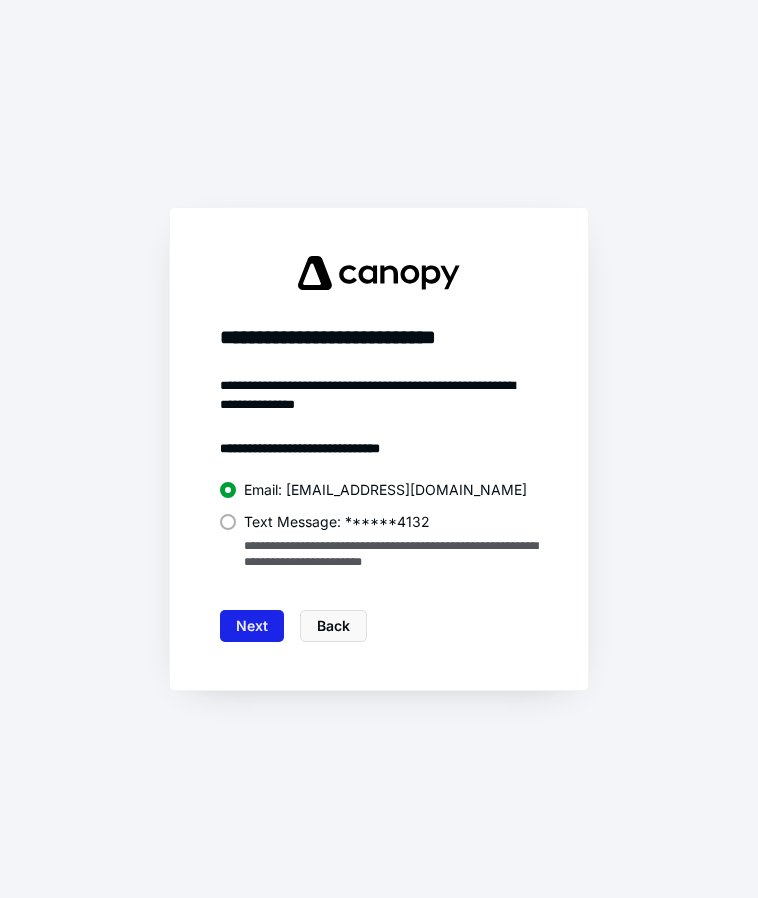 click on "Next" at bounding box center (252, 626) 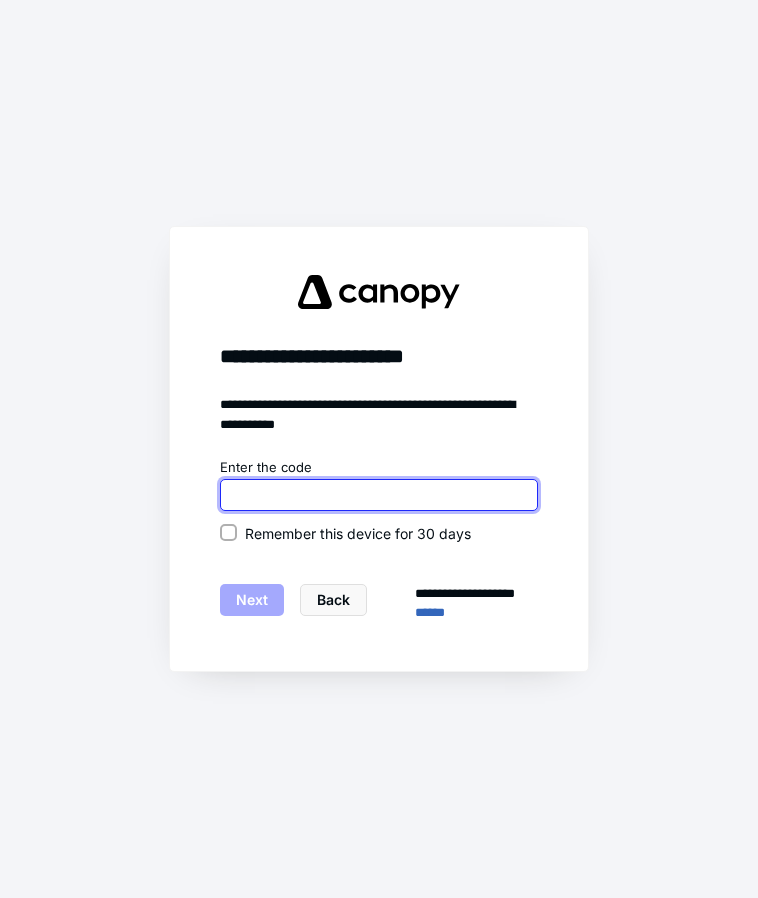 click at bounding box center (379, 495) 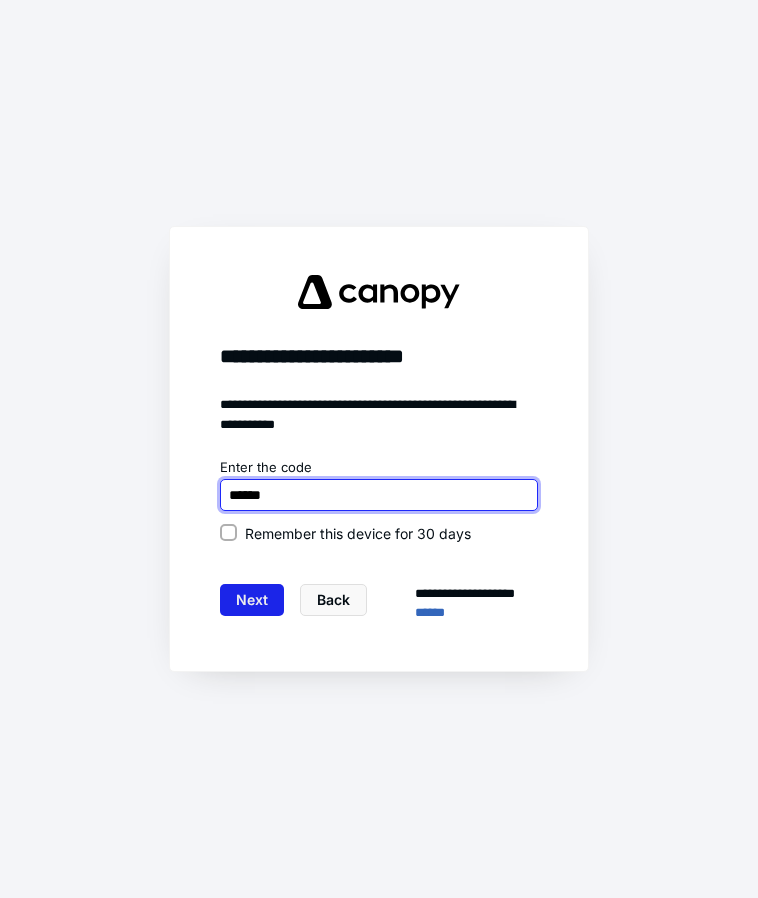 type on "******" 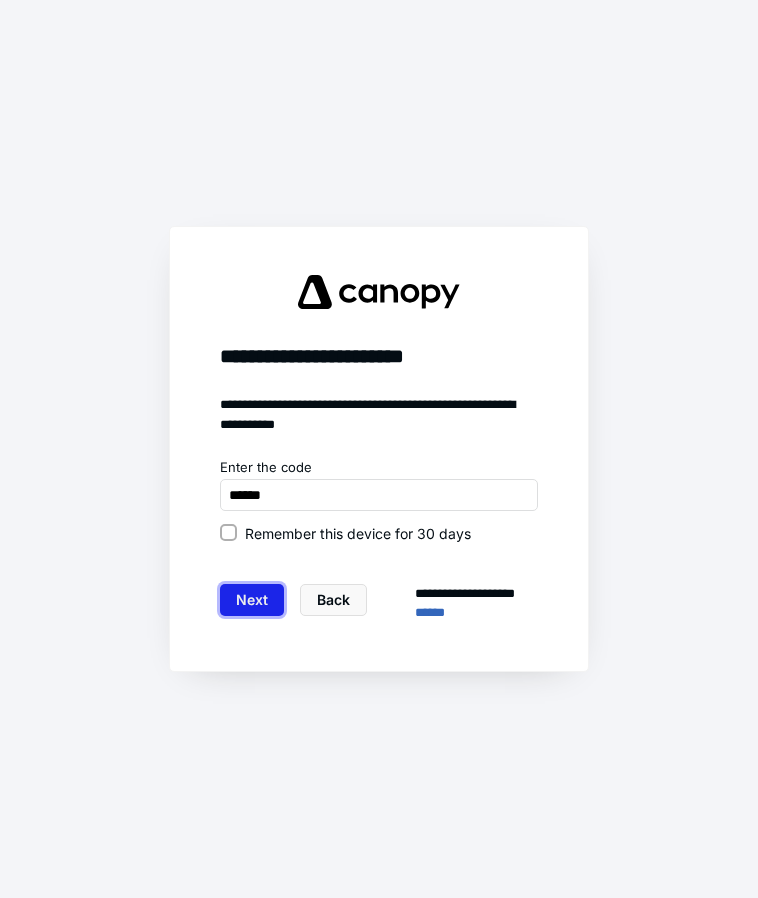 click on "Next" at bounding box center [252, 600] 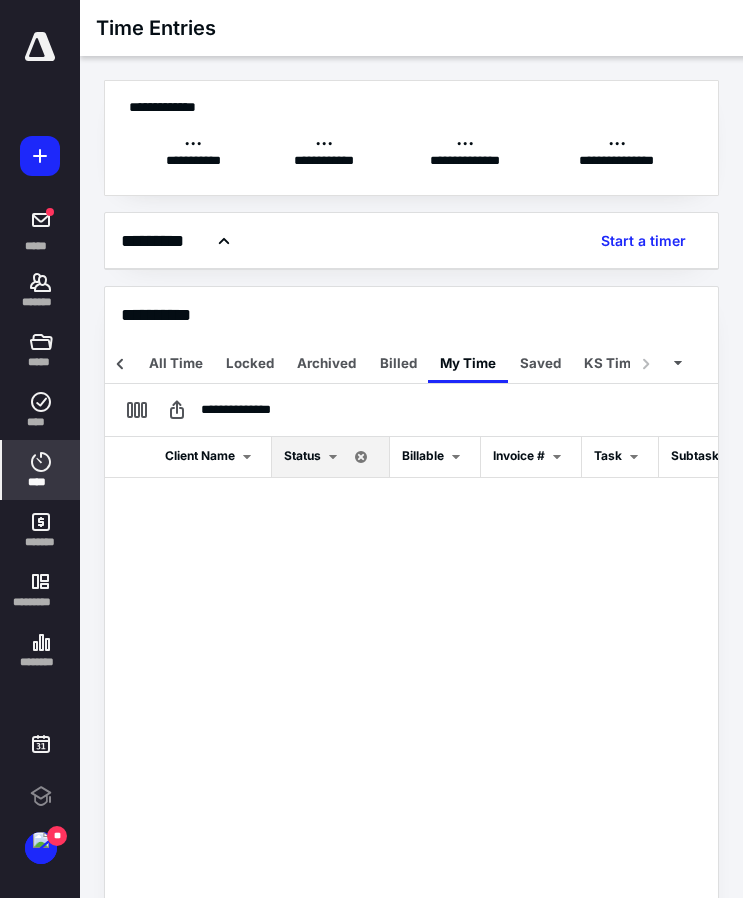 scroll, scrollTop: 0, scrollLeft: 140, axis: horizontal 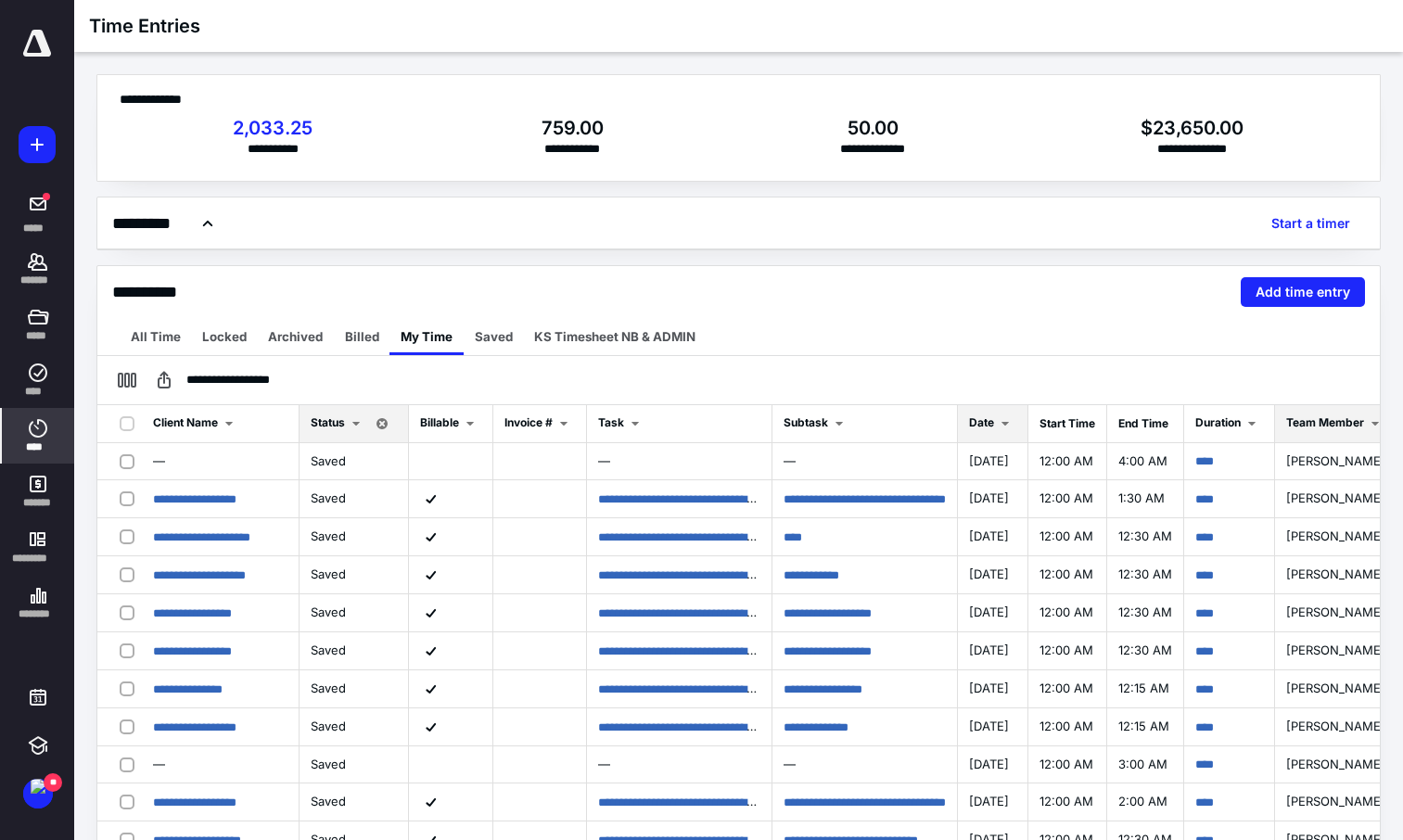 click at bounding box center (1005, 424) 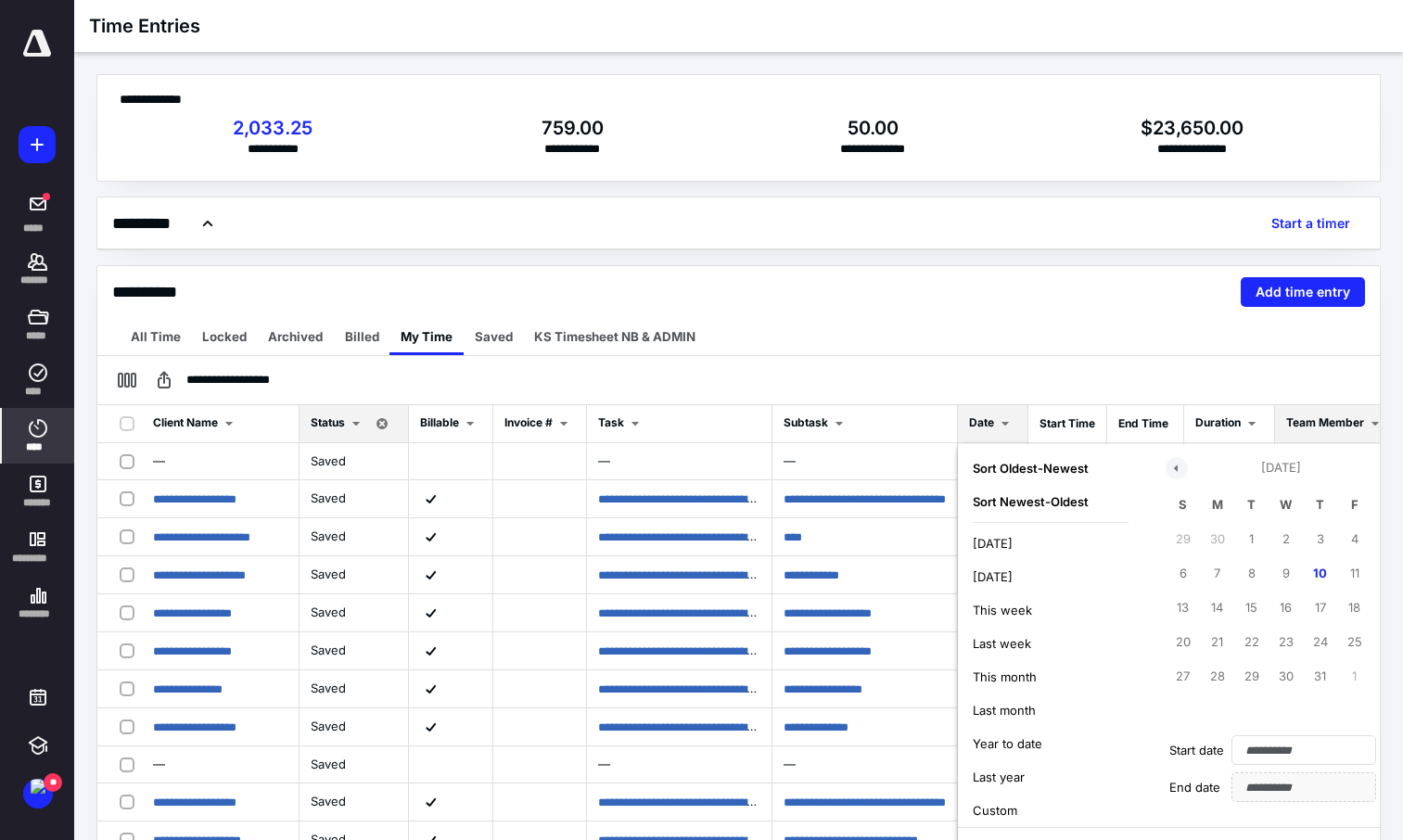 click at bounding box center [1177, 468] 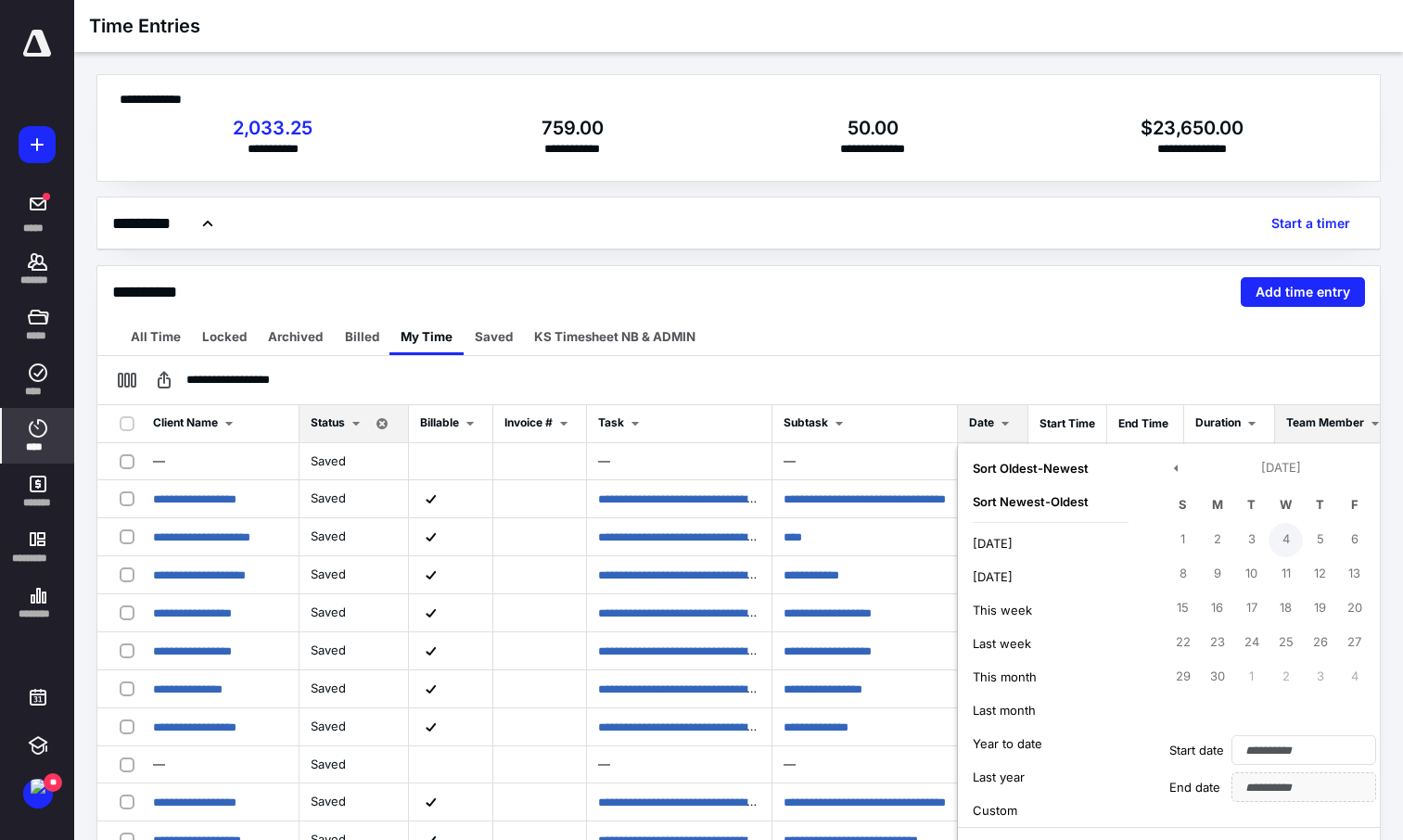 click on "4" at bounding box center [1285, 540] 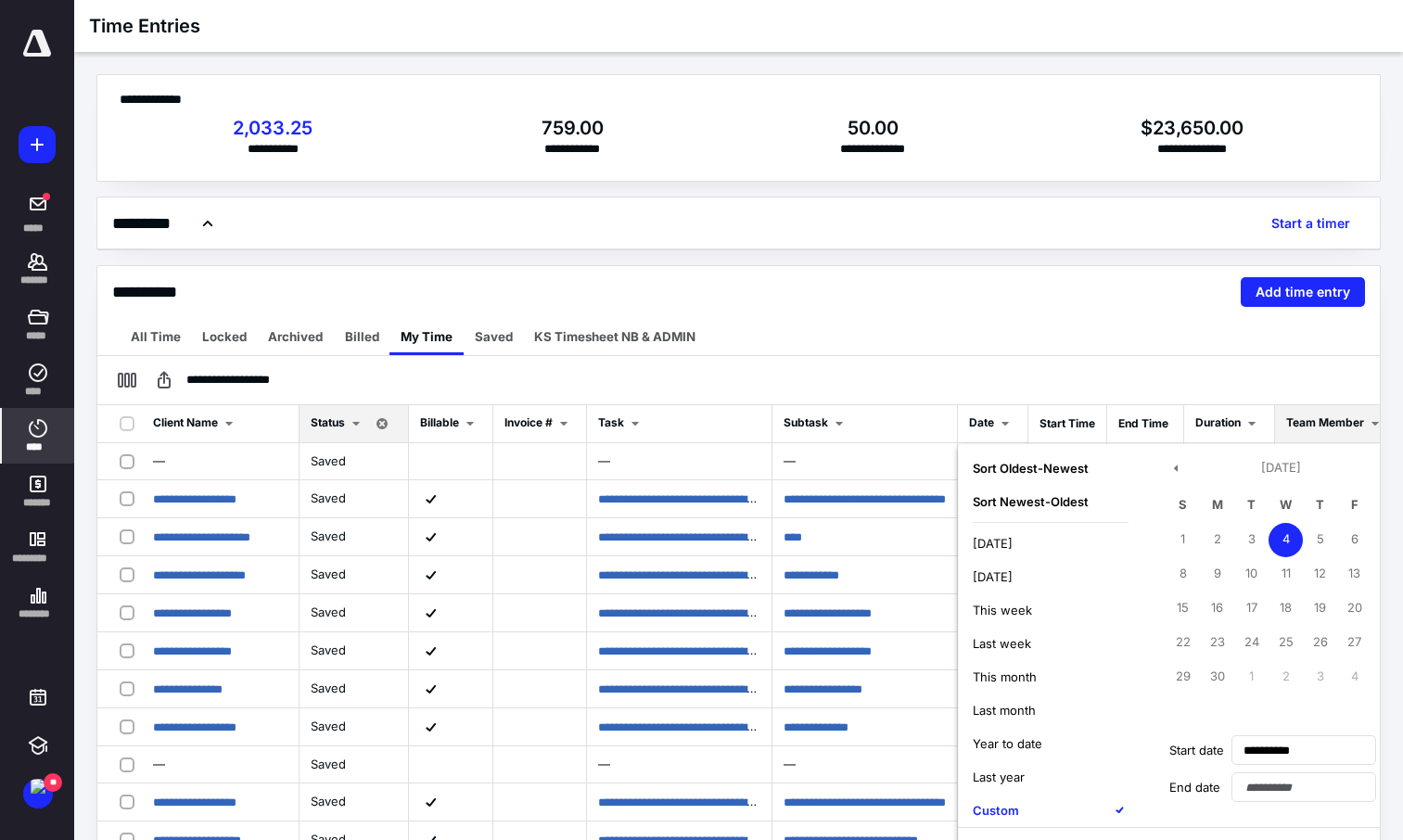 scroll, scrollTop: 213, scrollLeft: 0, axis: vertical 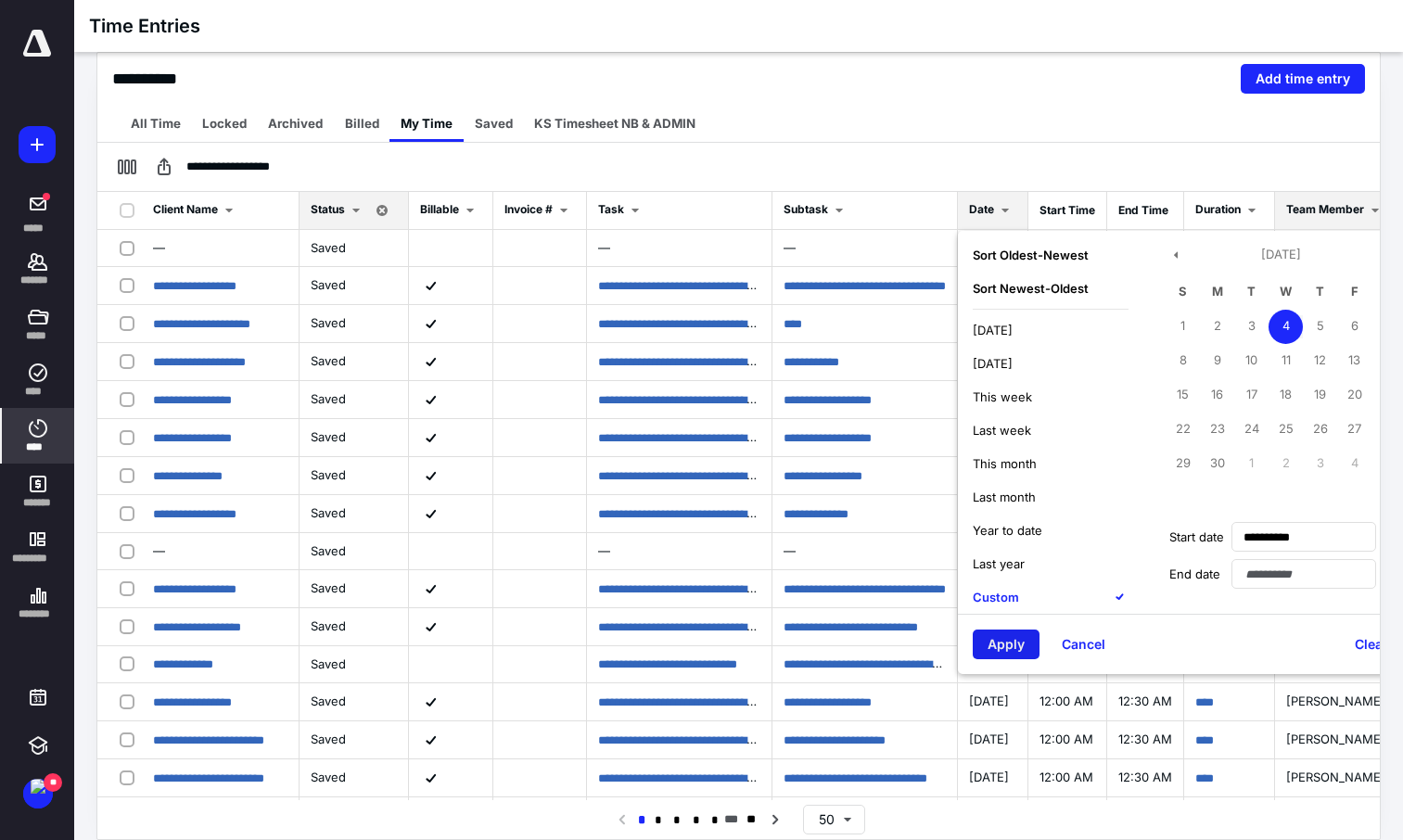 click on "Apply" at bounding box center (1006, 644) 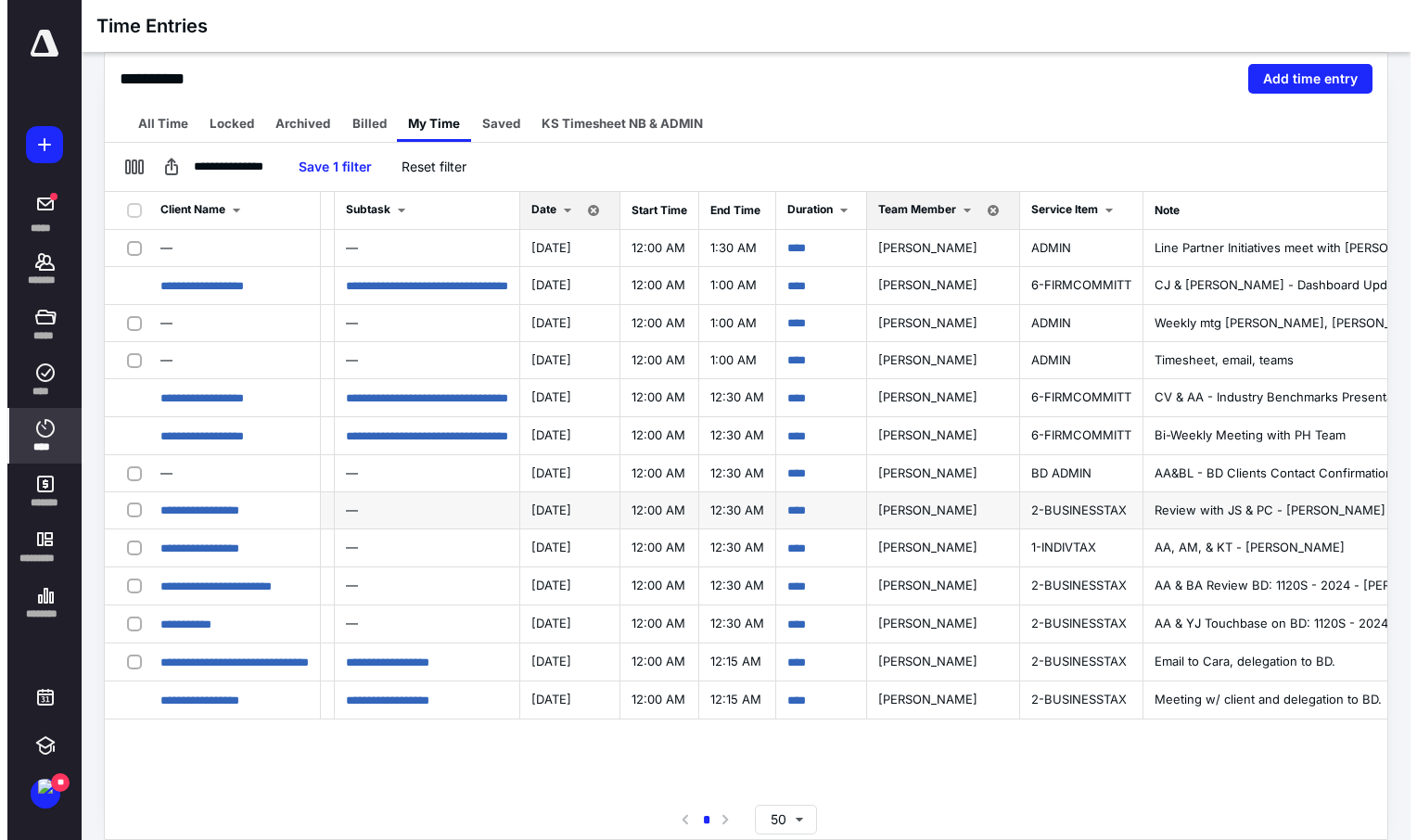 scroll, scrollTop: 0, scrollLeft: 460, axis: horizontal 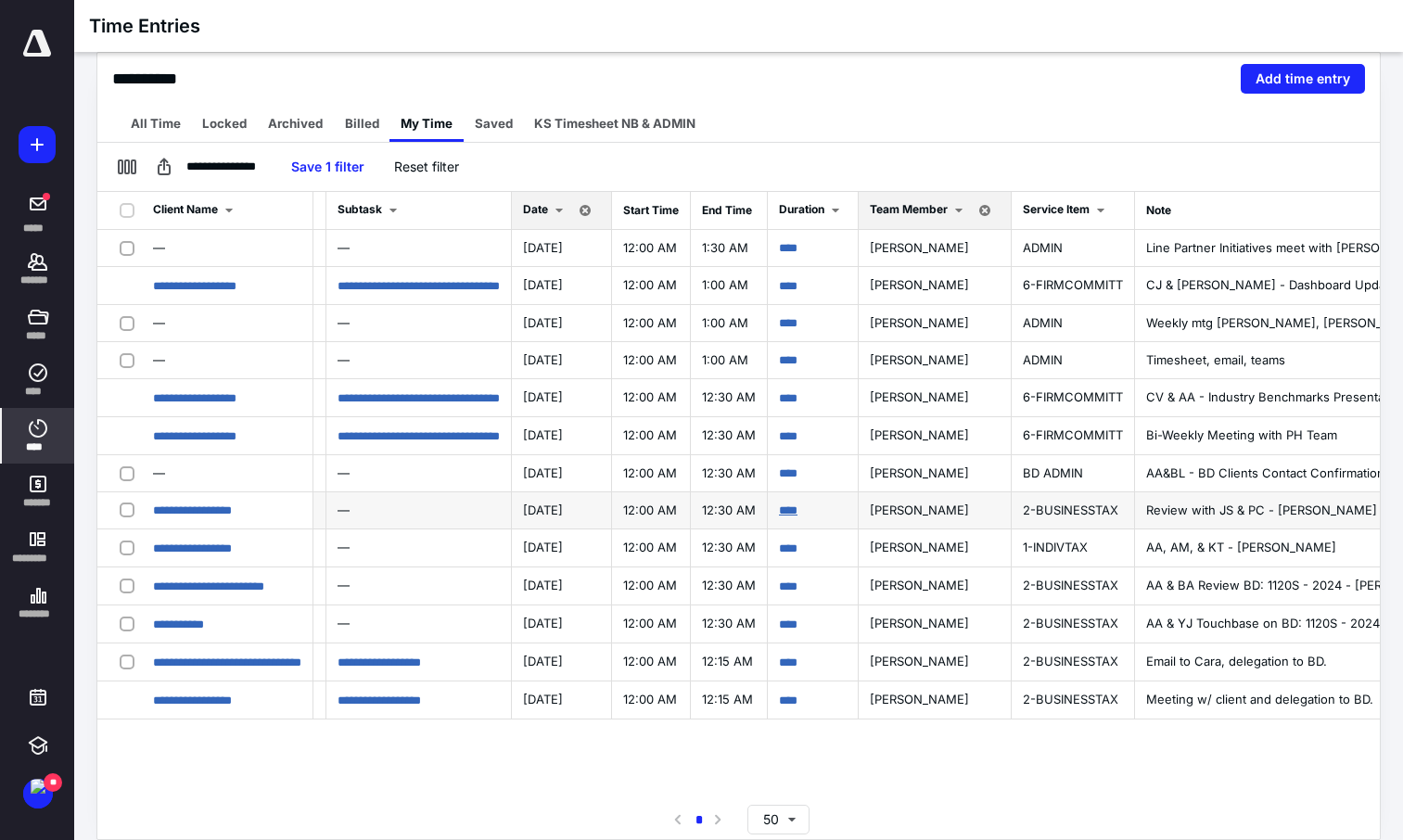 click on "****" at bounding box center (788, 510) 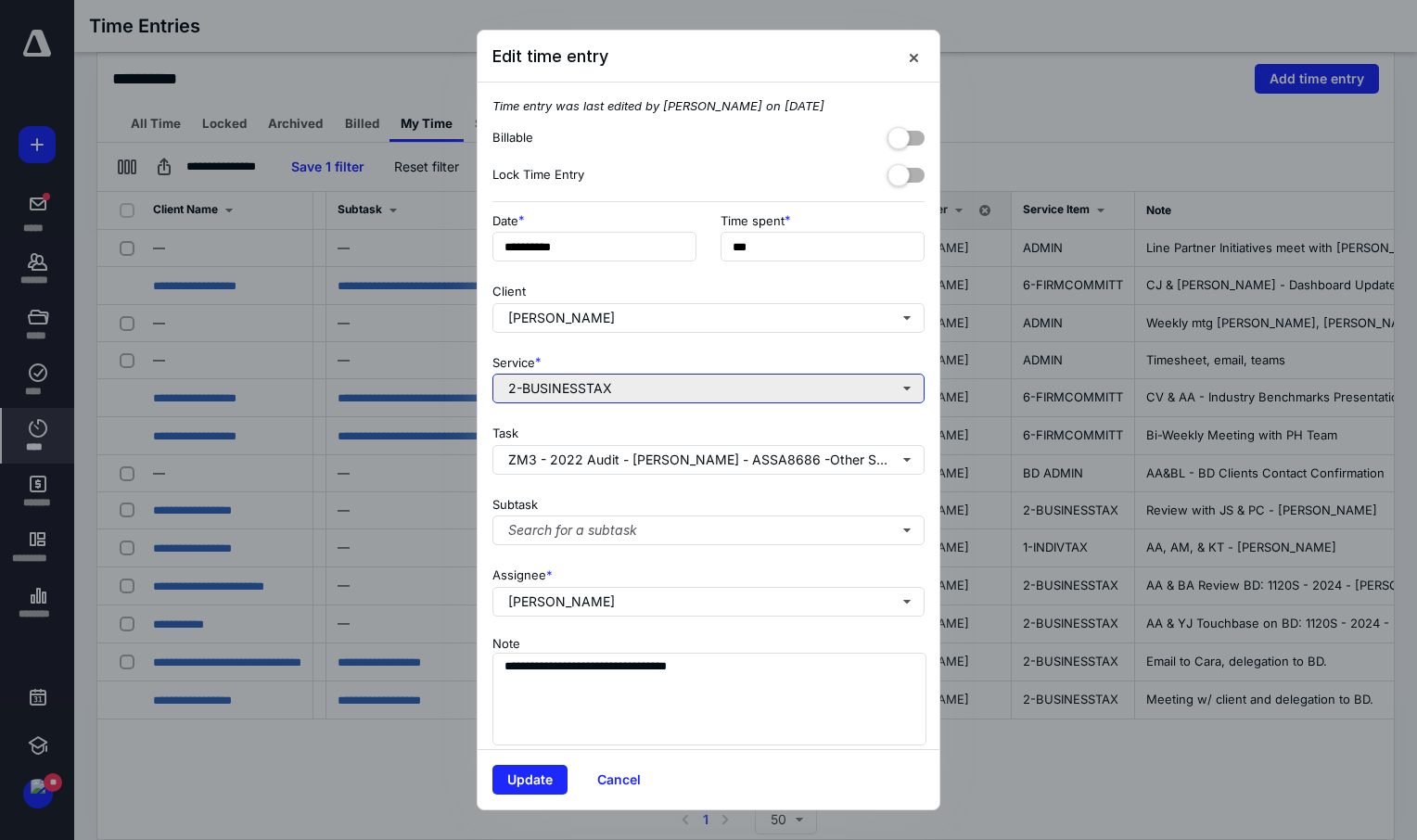 click on "2-BUSINESSTAX" at bounding box center [708, 388] 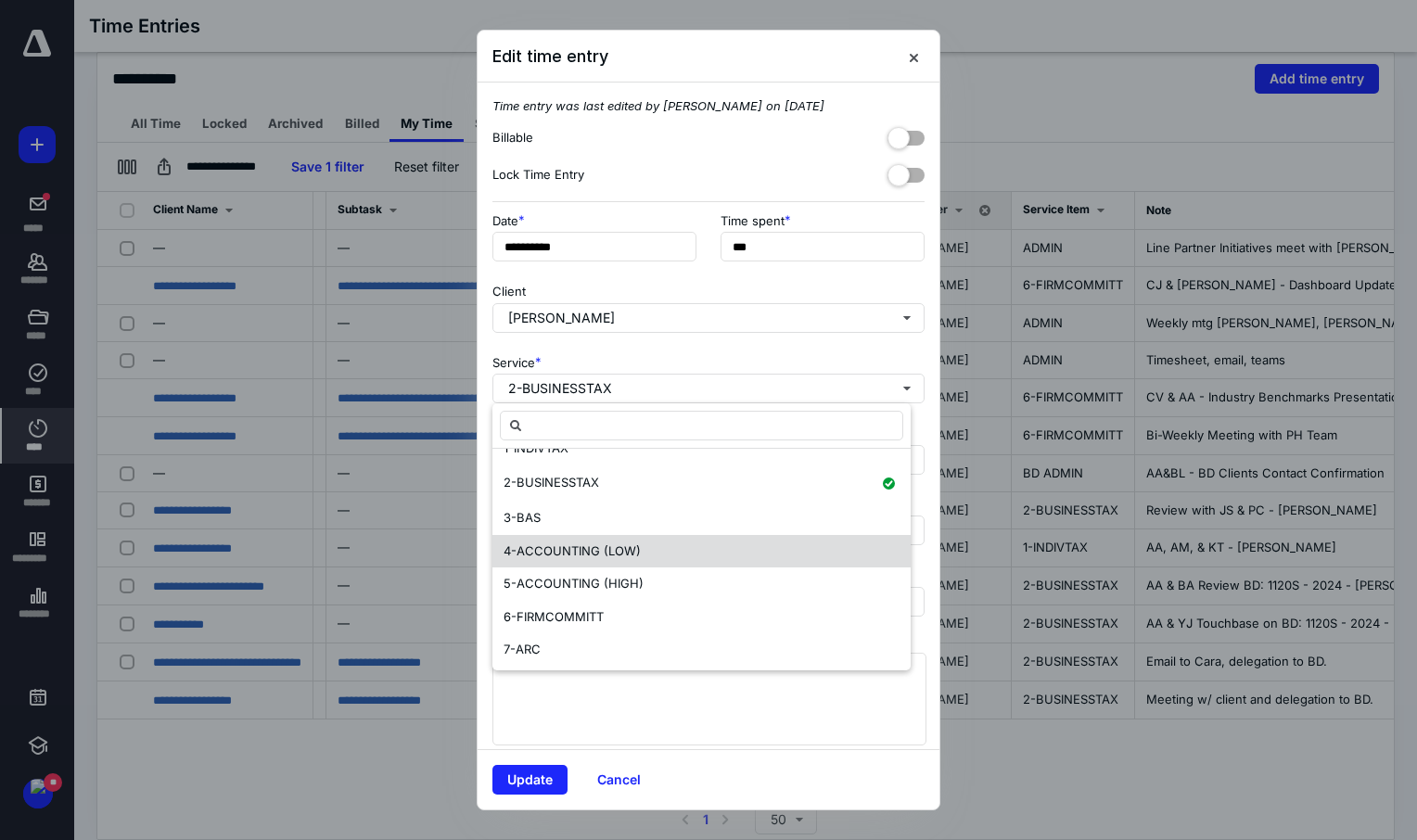 scroll, scrollTop: 17, scrollLeft: 0, axis: vertical 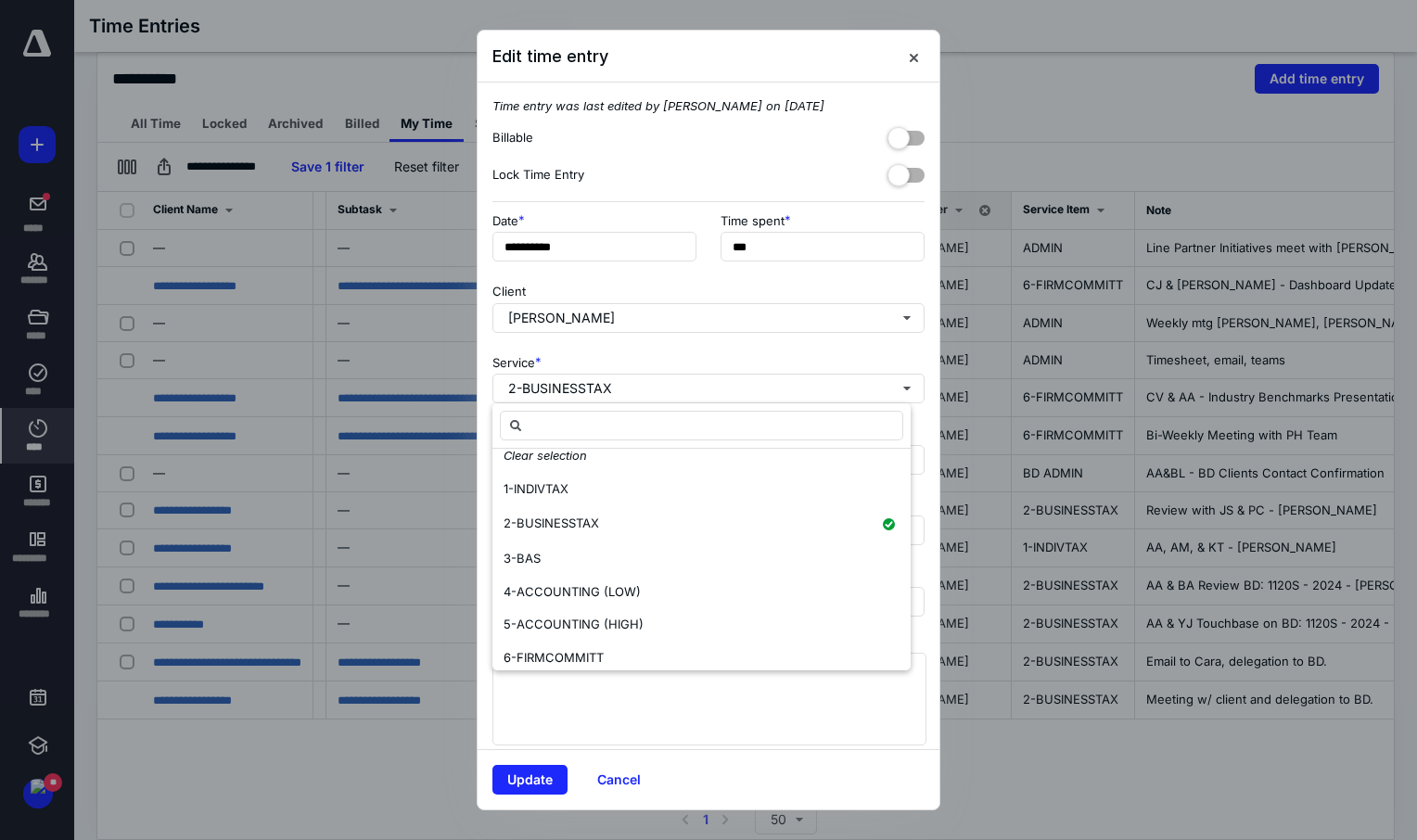 click on "Service * 2-BUSINESSTAX" at bounding box center [708, 375] 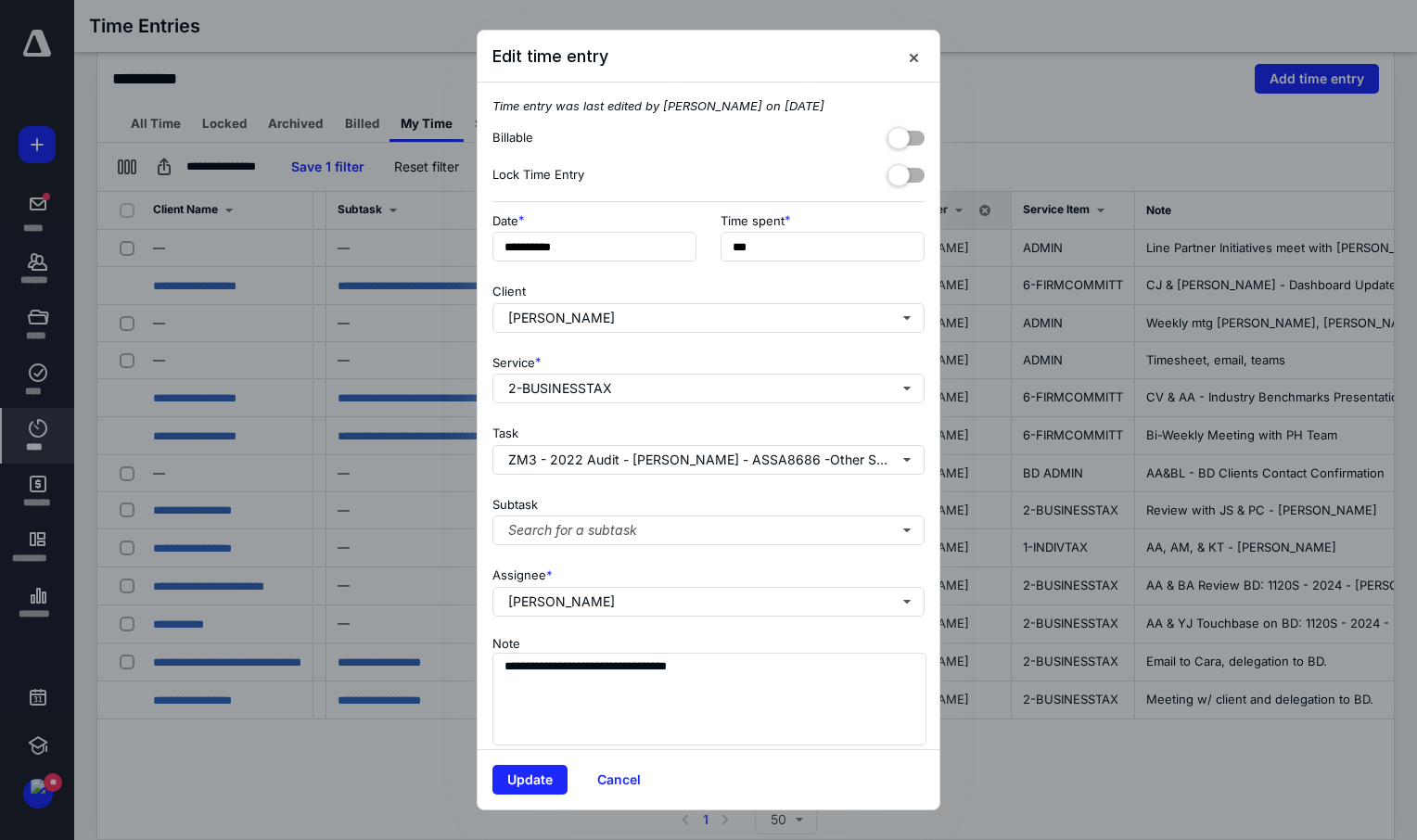 scroll, scrollTop: 25, scrollLeft: 0, axis: vertical 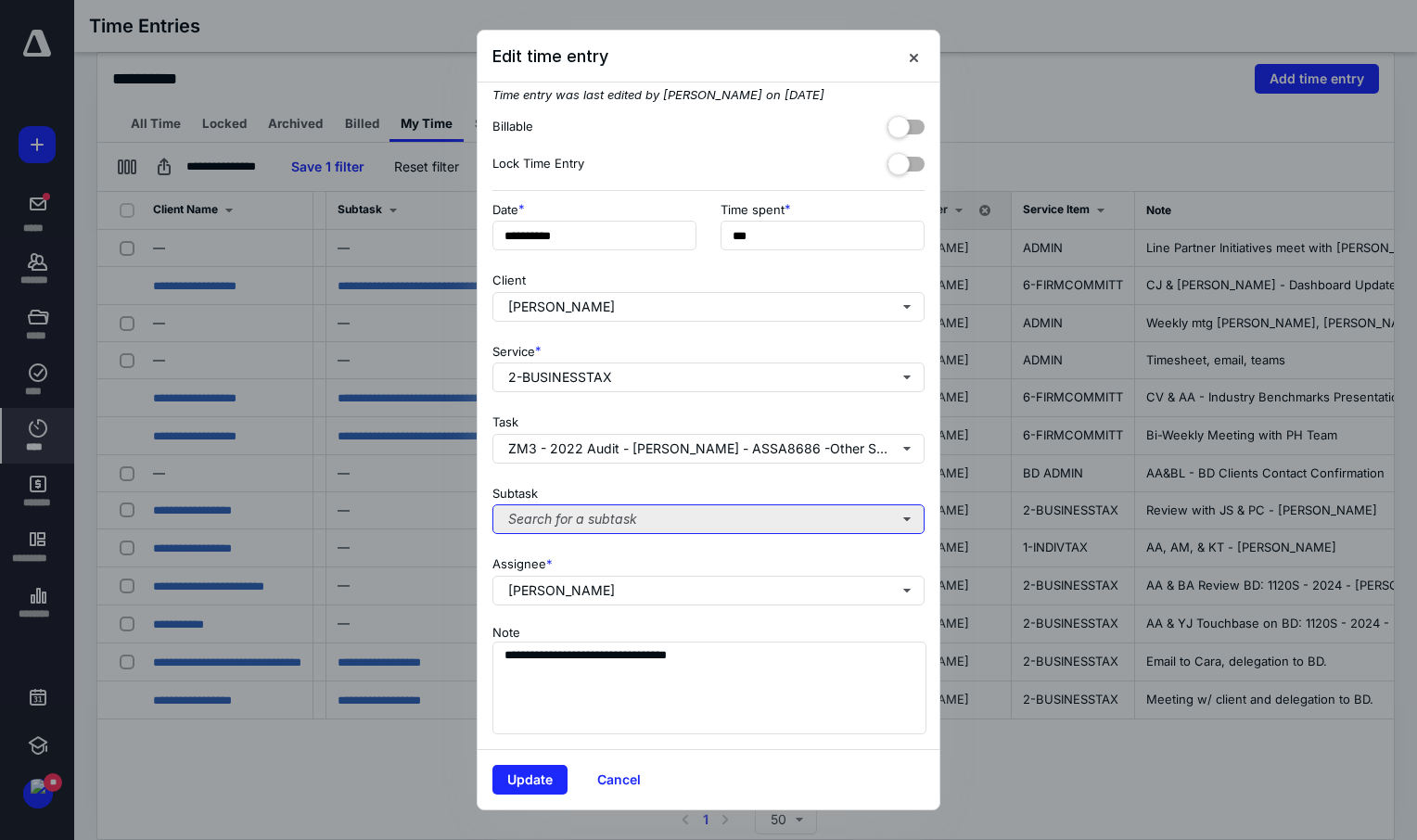 click on "Search for a subtask" at bounding box center (708, 519) 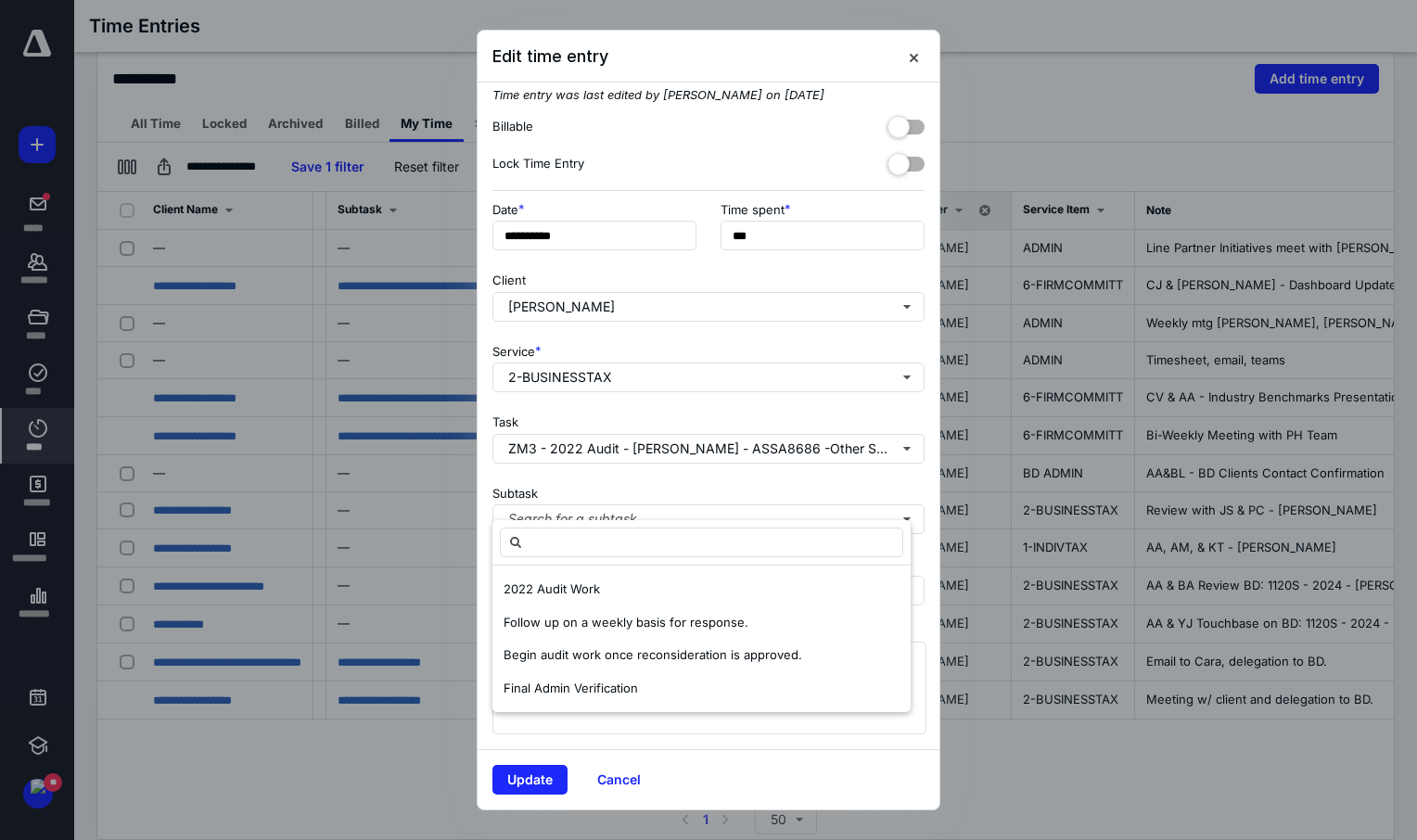 click on "Subtask Search for a subtask" at bounding box center (708, 506) 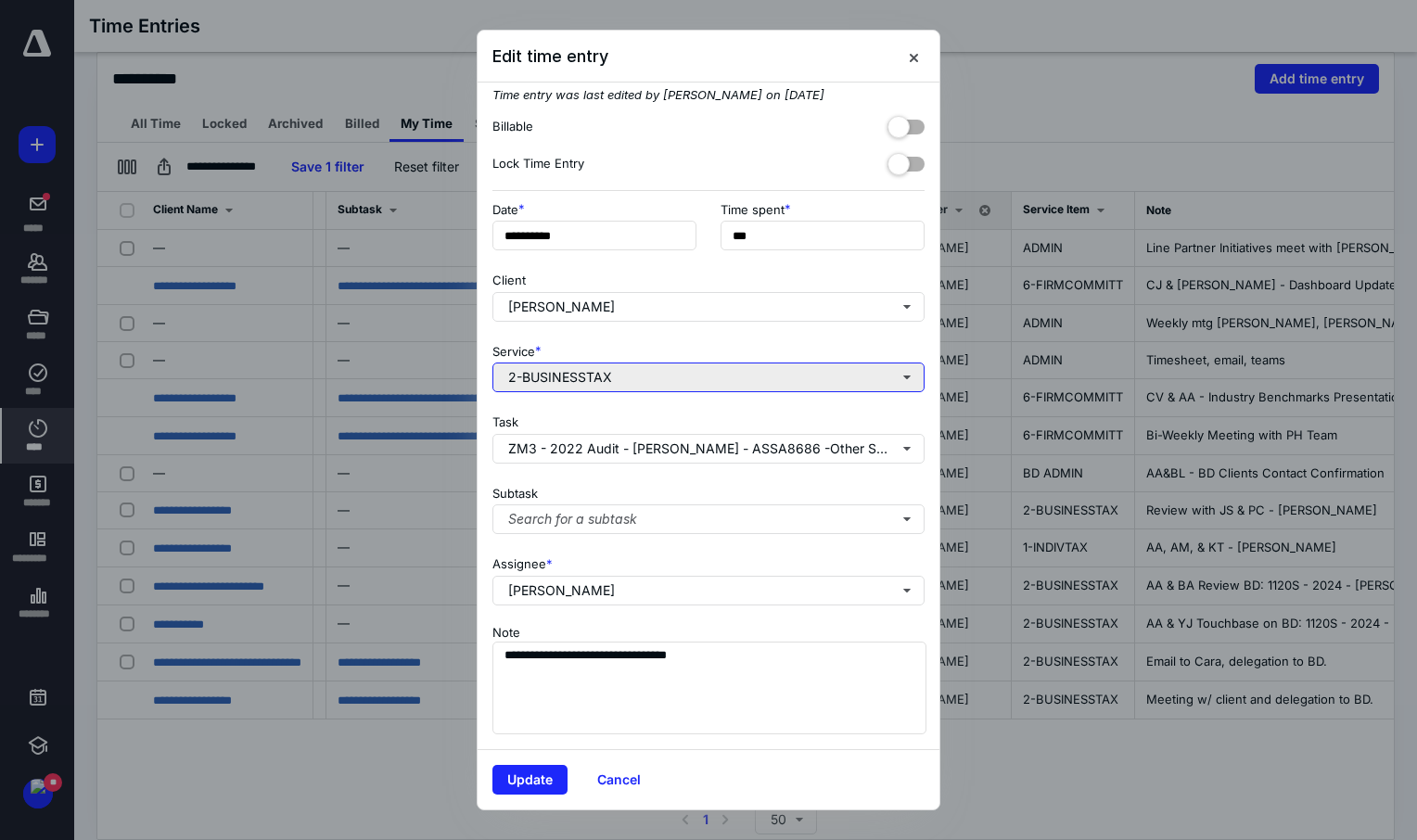 click on "2-BUSINESSTAX" at bounding box center [708, 377] 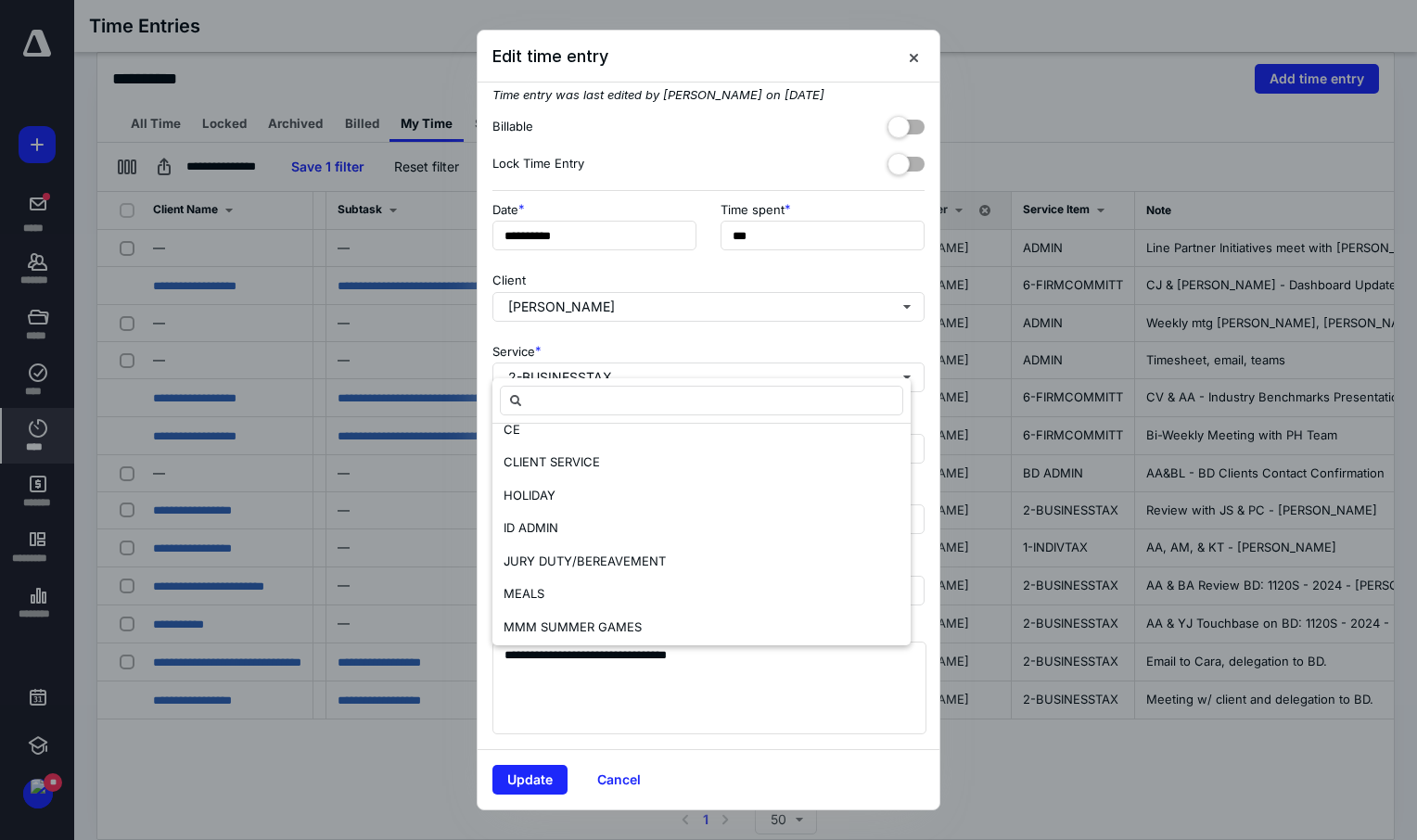 scroll, scrollTop: 482, scrollLeft: 0, axis: vertical 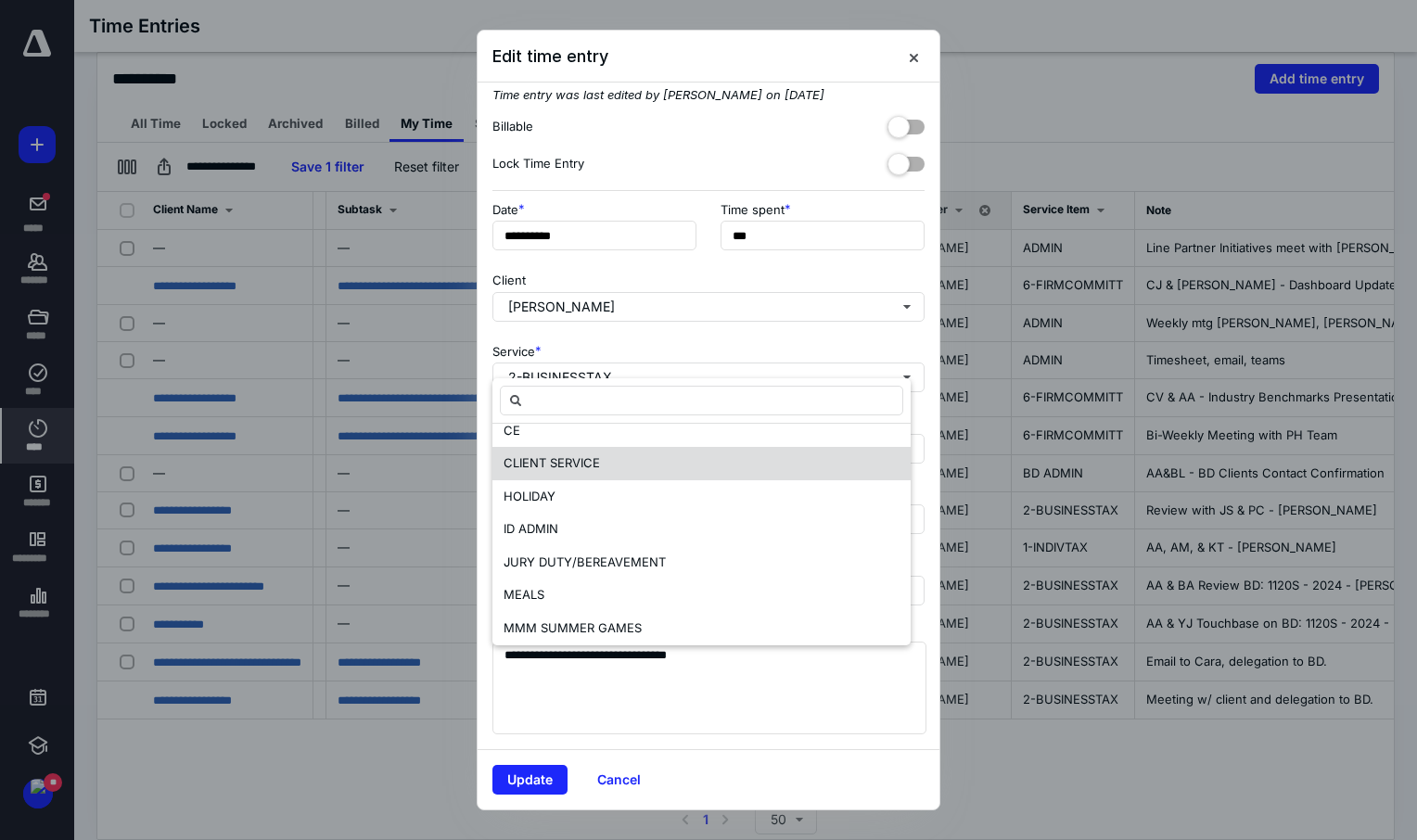 click on "CLIENT SERVICE" at bounding box center [701, 464] 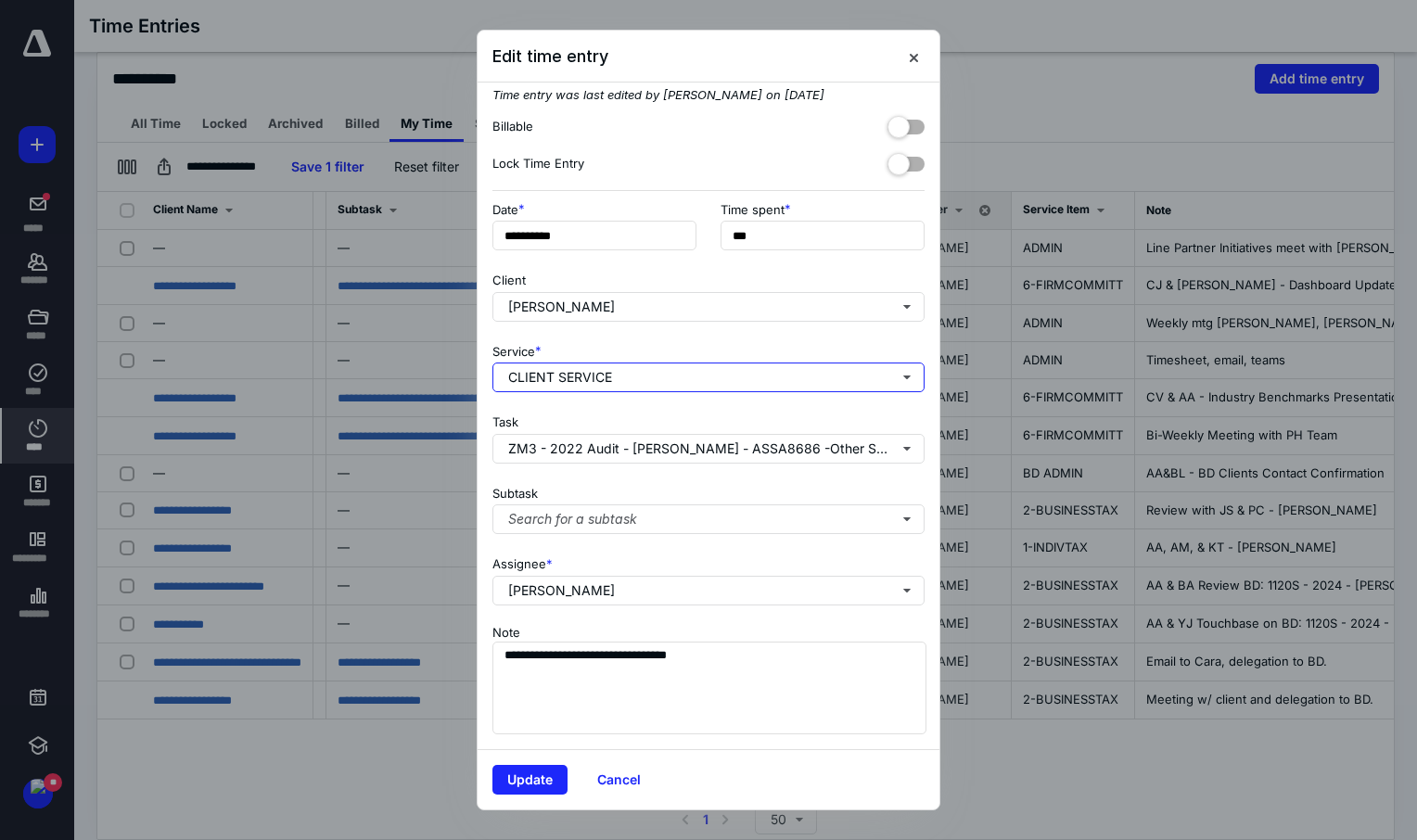 scroll, scrollTop: 0, scrollLeft: 0, axis: both 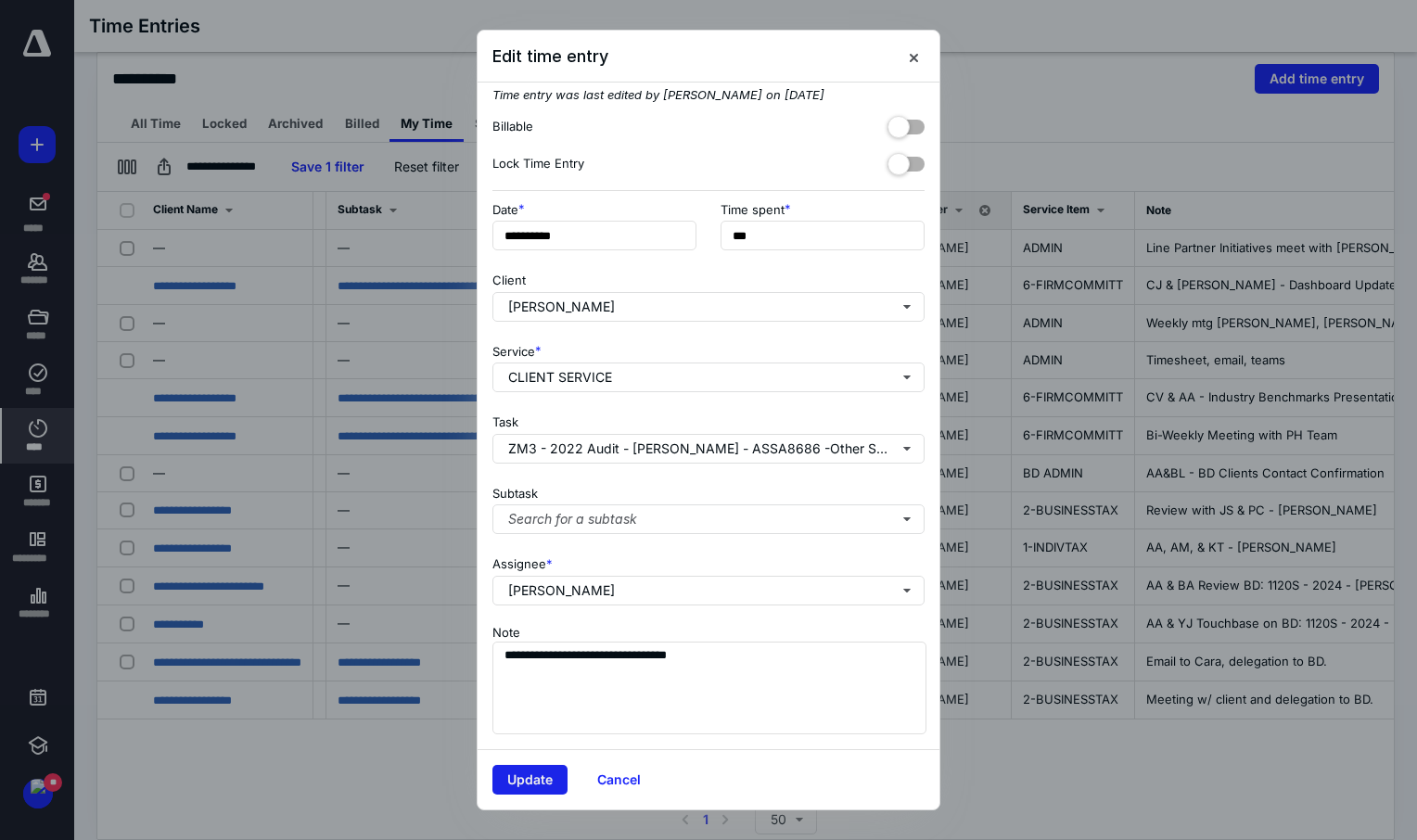 click on "Update" at bounding box center (530, 780) 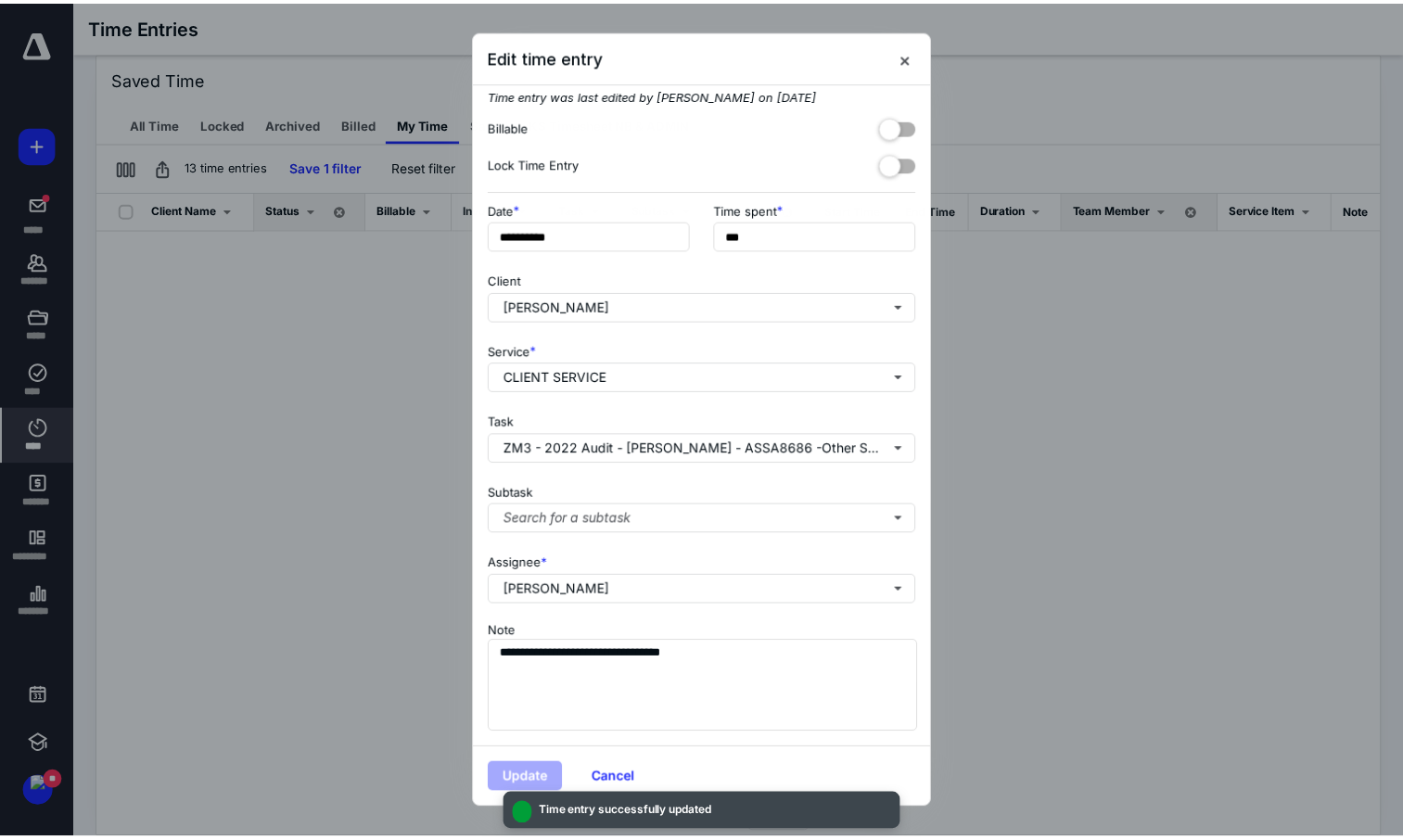 scroll, scrollTop: 0, scrollLeft: 0, axis: both 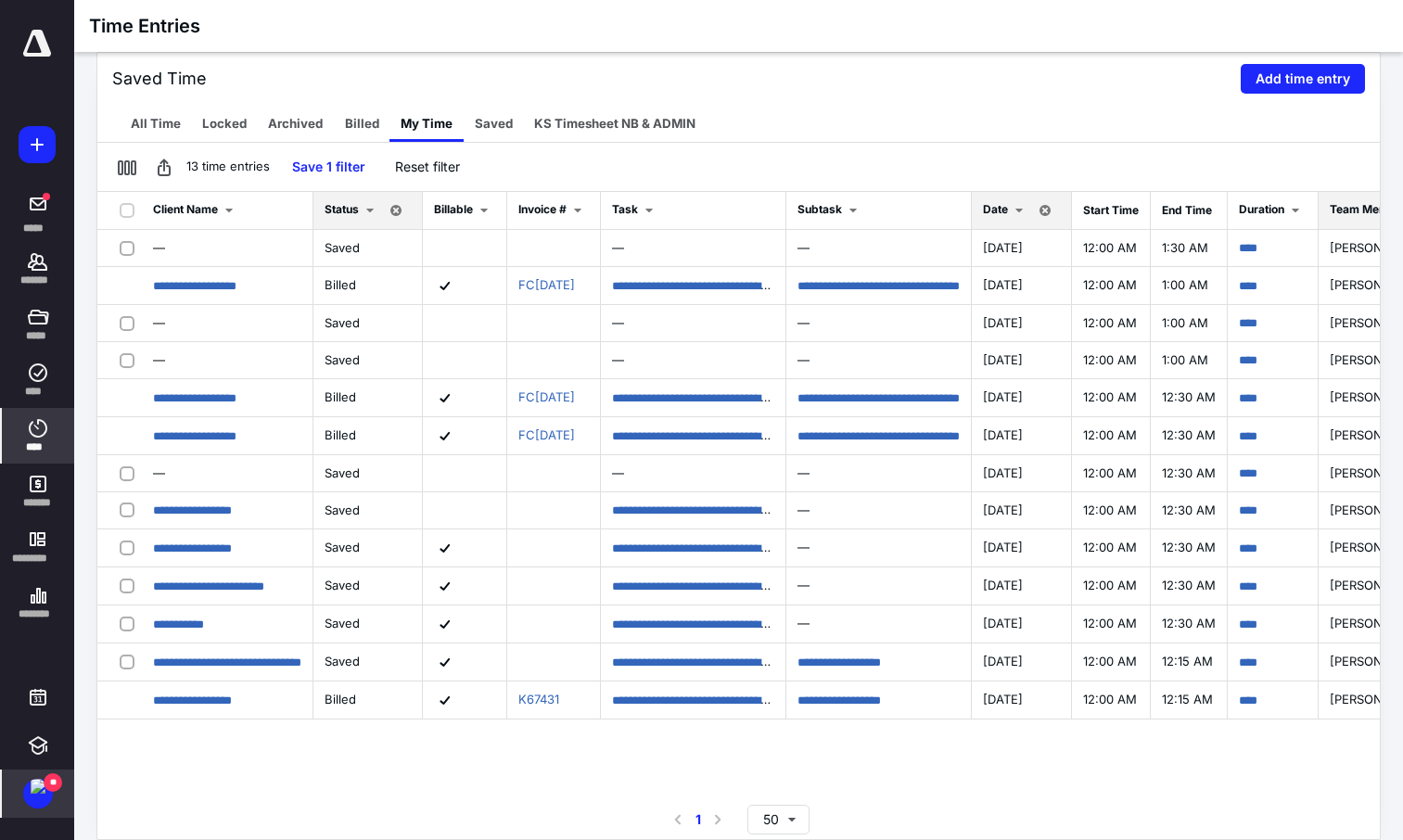 click at bounding box center [38, 786] 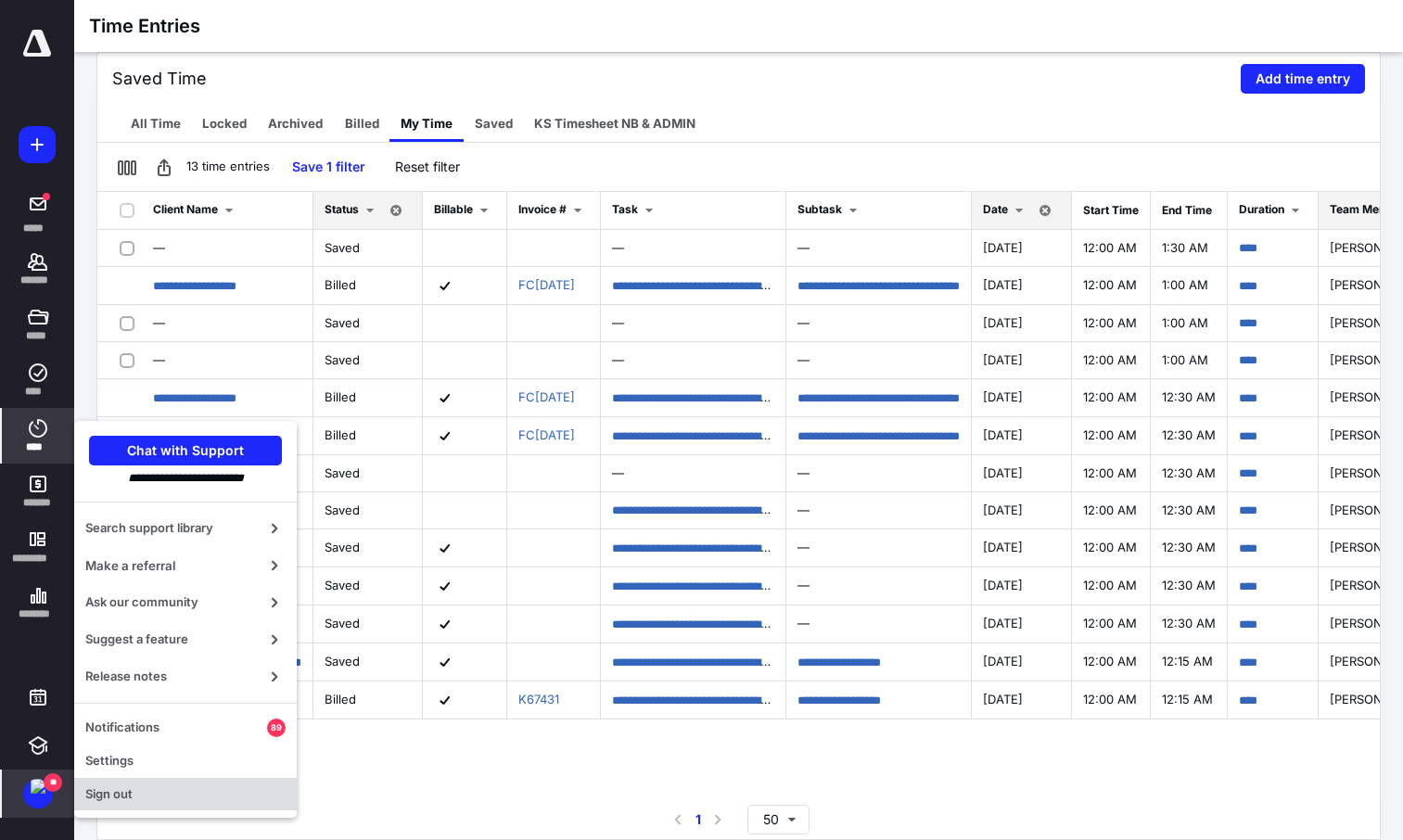 click on "Sign out" at bounding box center (185, 795) 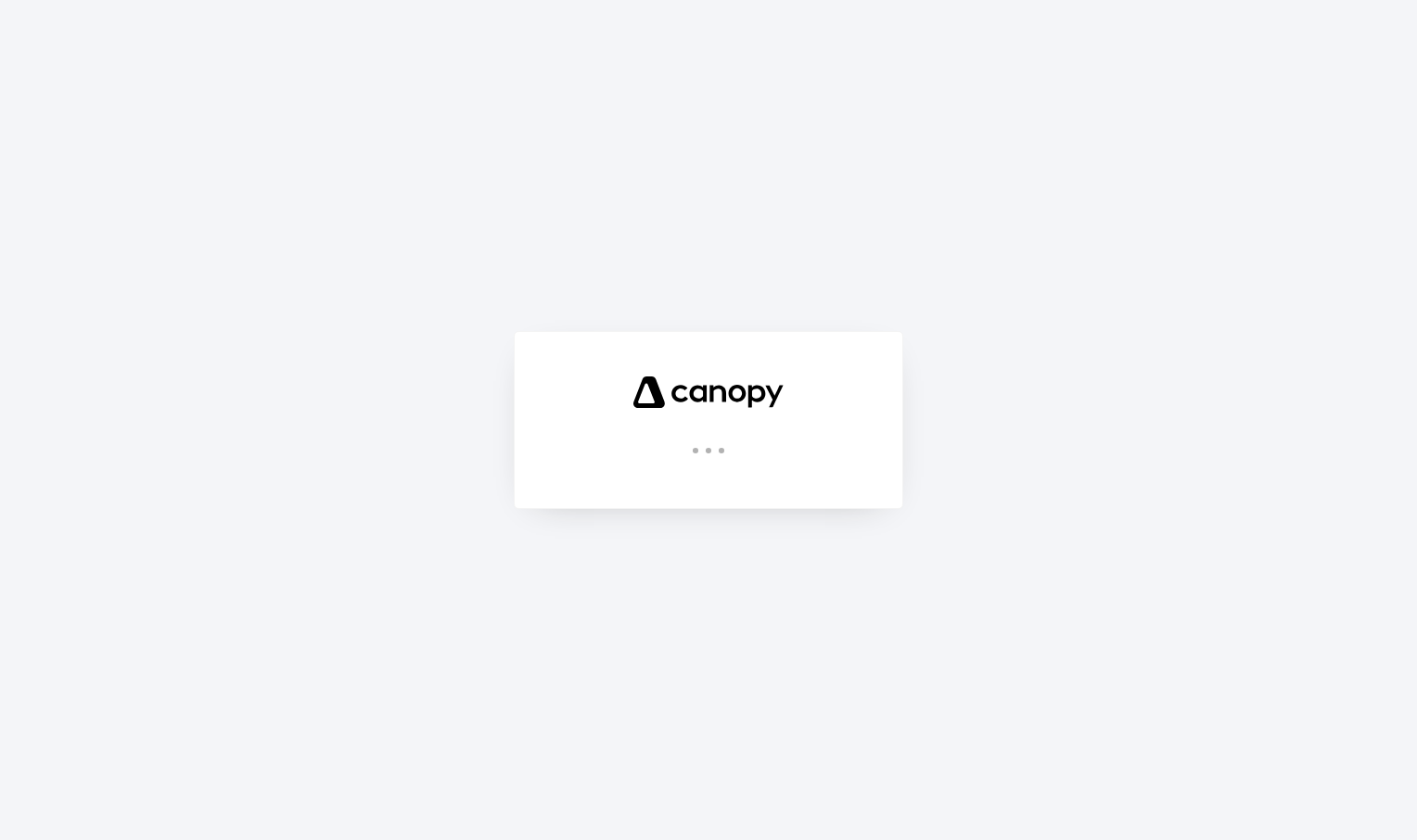 scroll, scrollTop: 0, scrollLeft: 0, axis: both 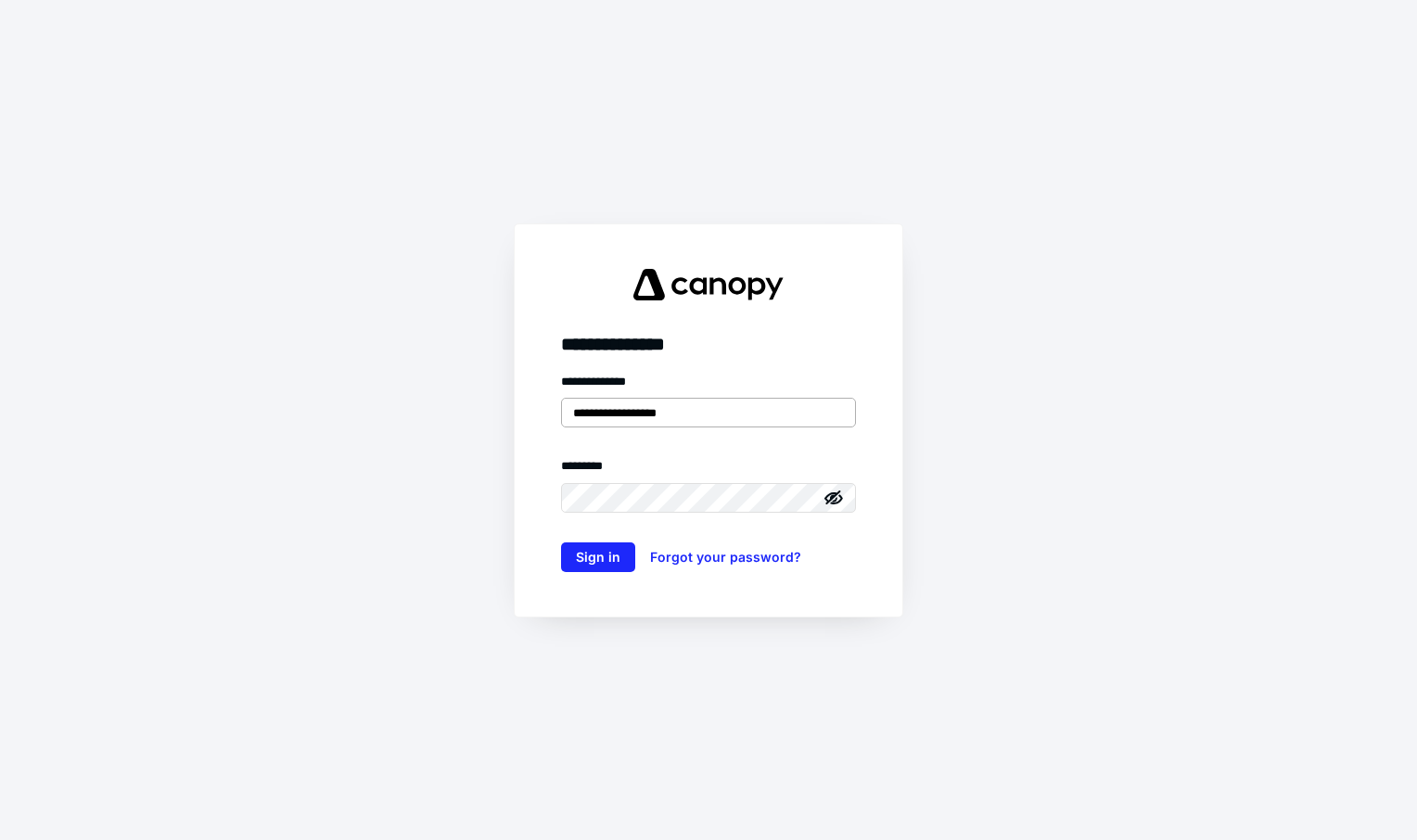 click on "**********" at bounding box center (708, 413) 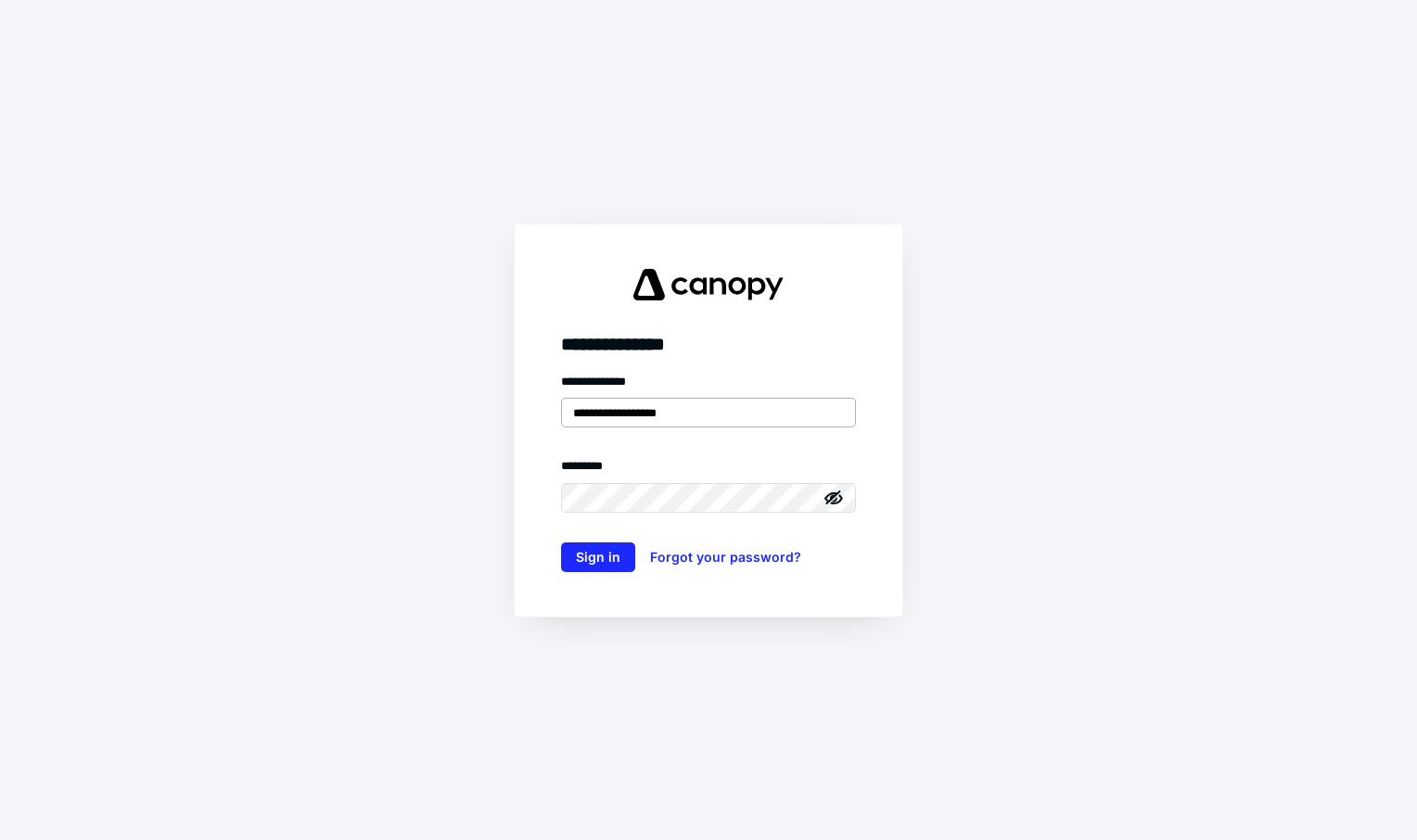 type on "**********" 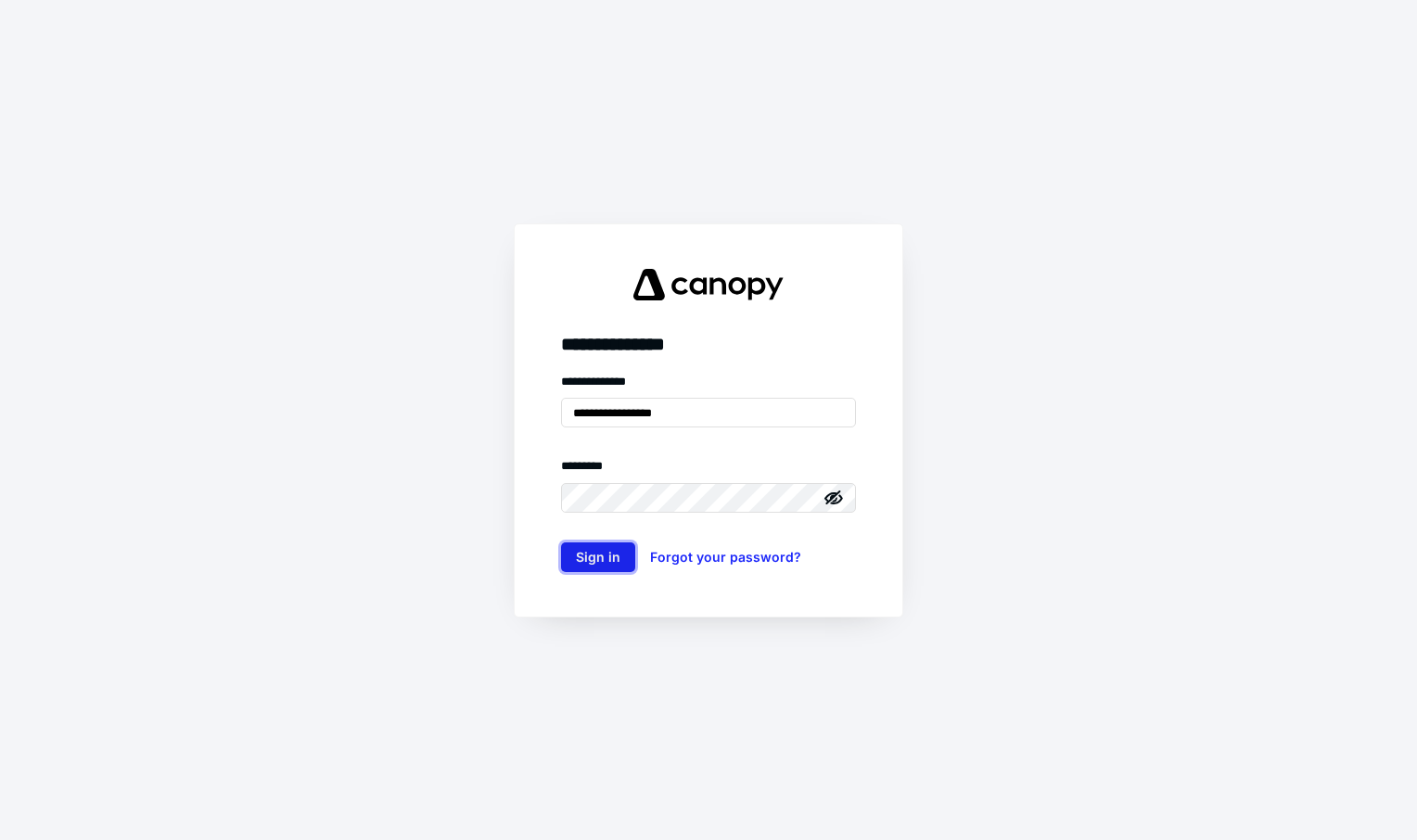 click on "Sign in" at bounding box center [598, 557] 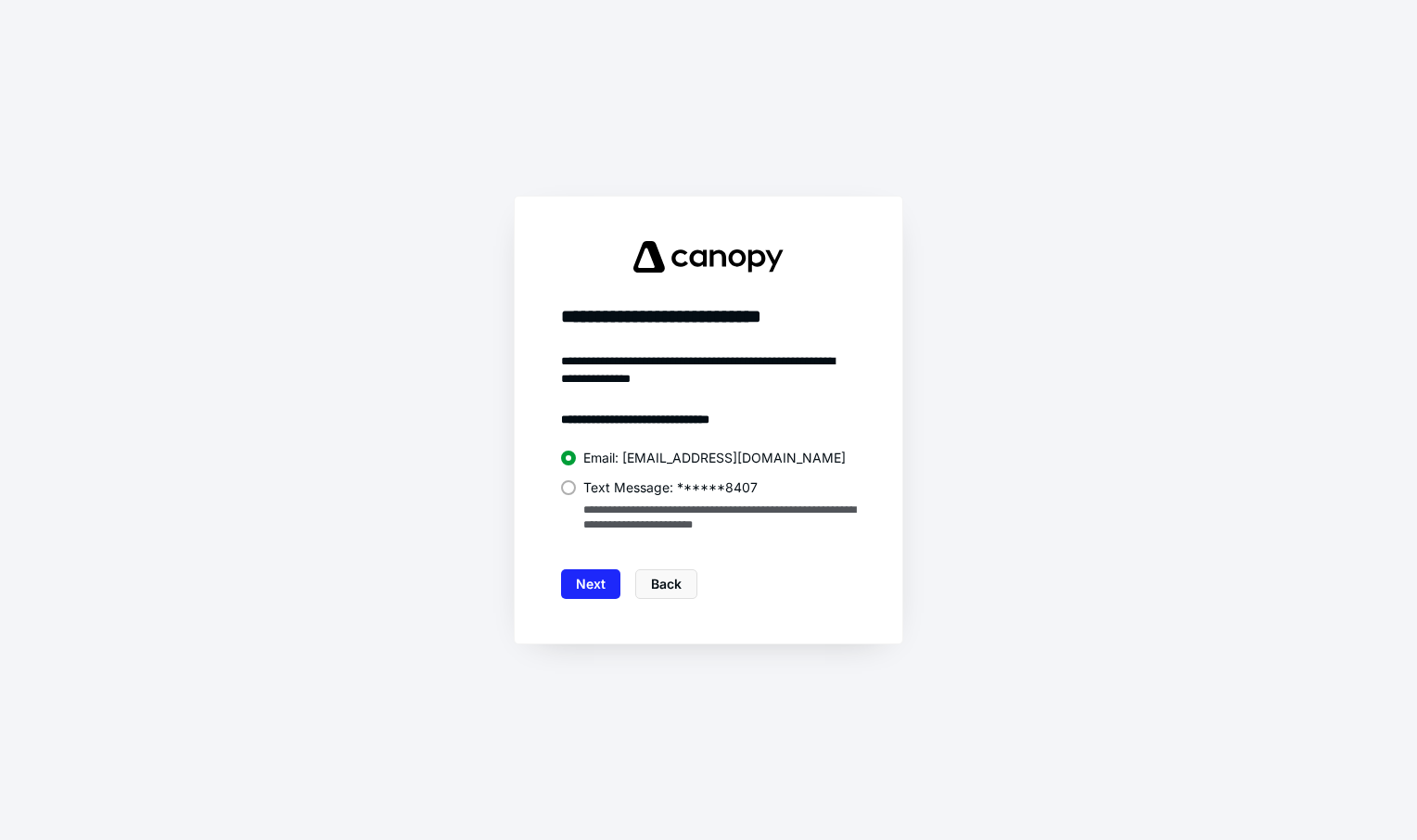 click at bounding box center [568, 488] 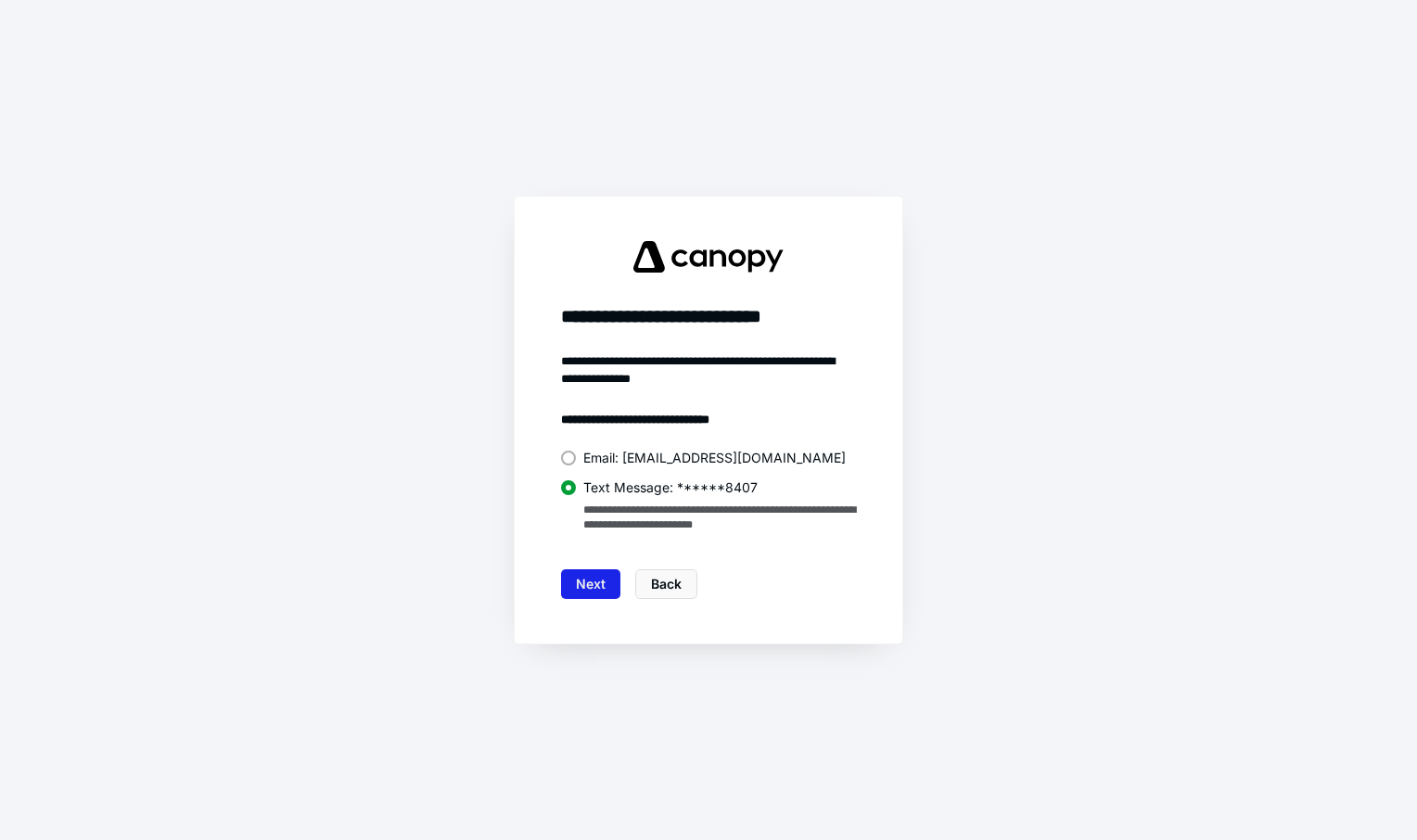 click on "Next" at bounding box center [591, 584] 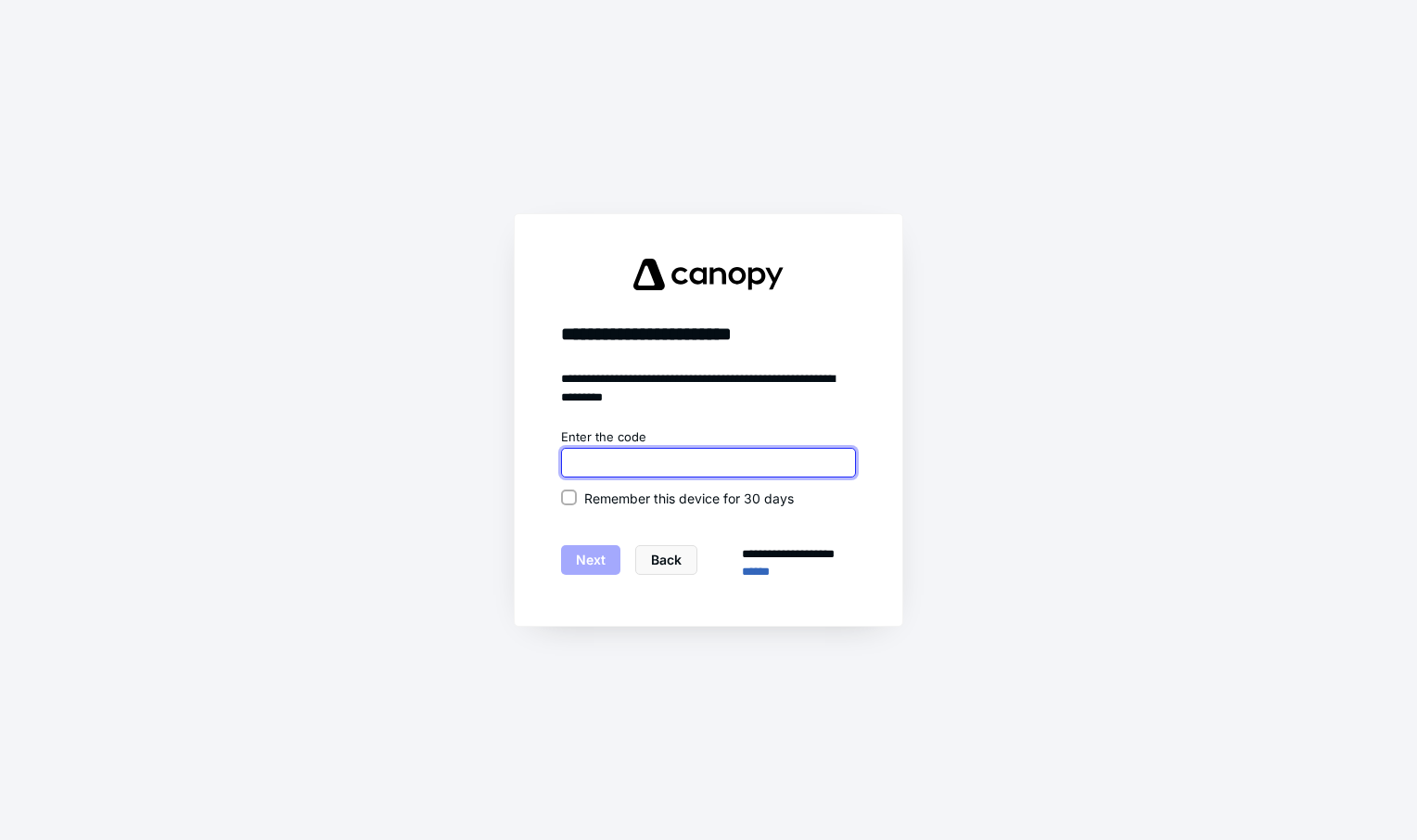 click at bounding box center [708, 463] 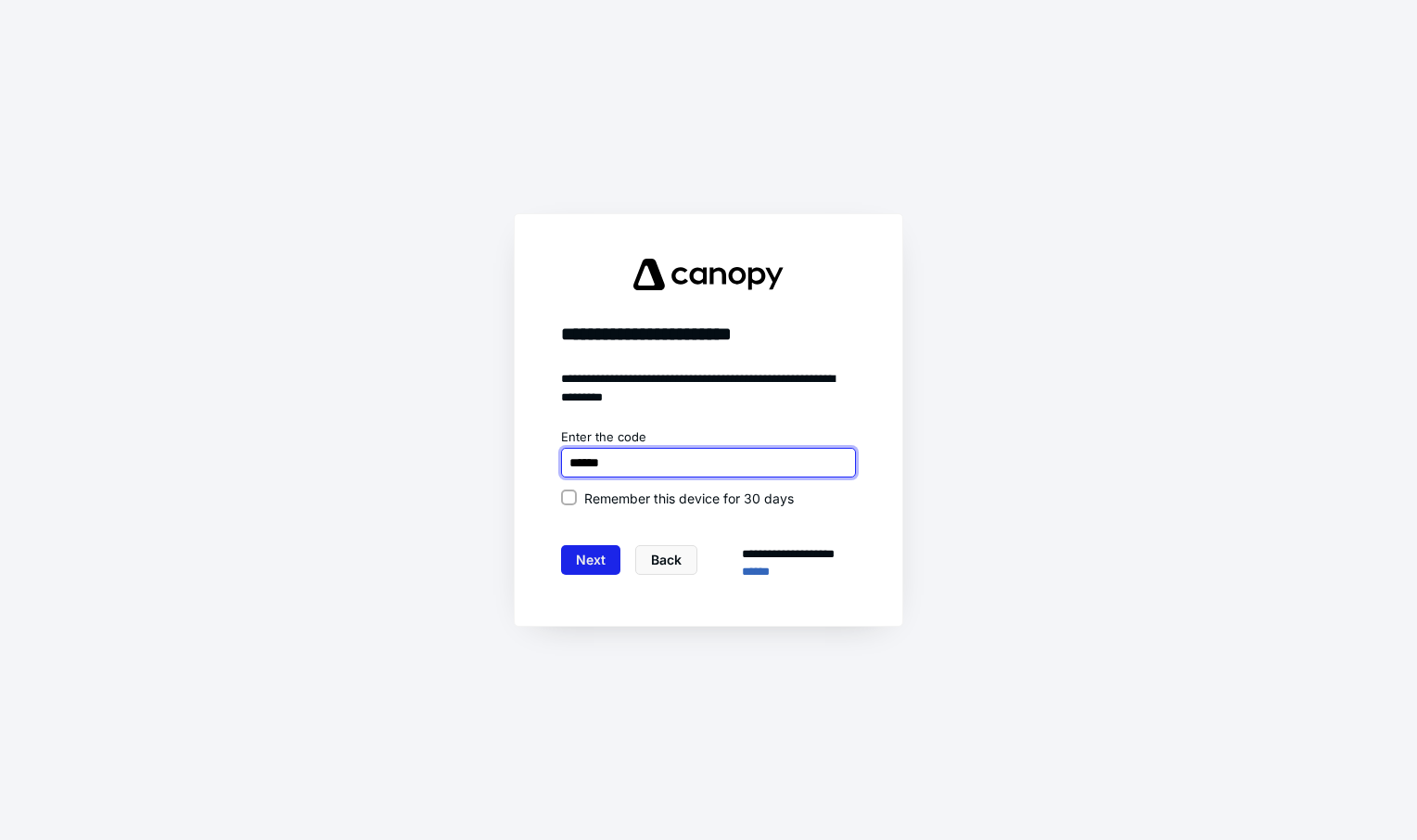 type on "******" 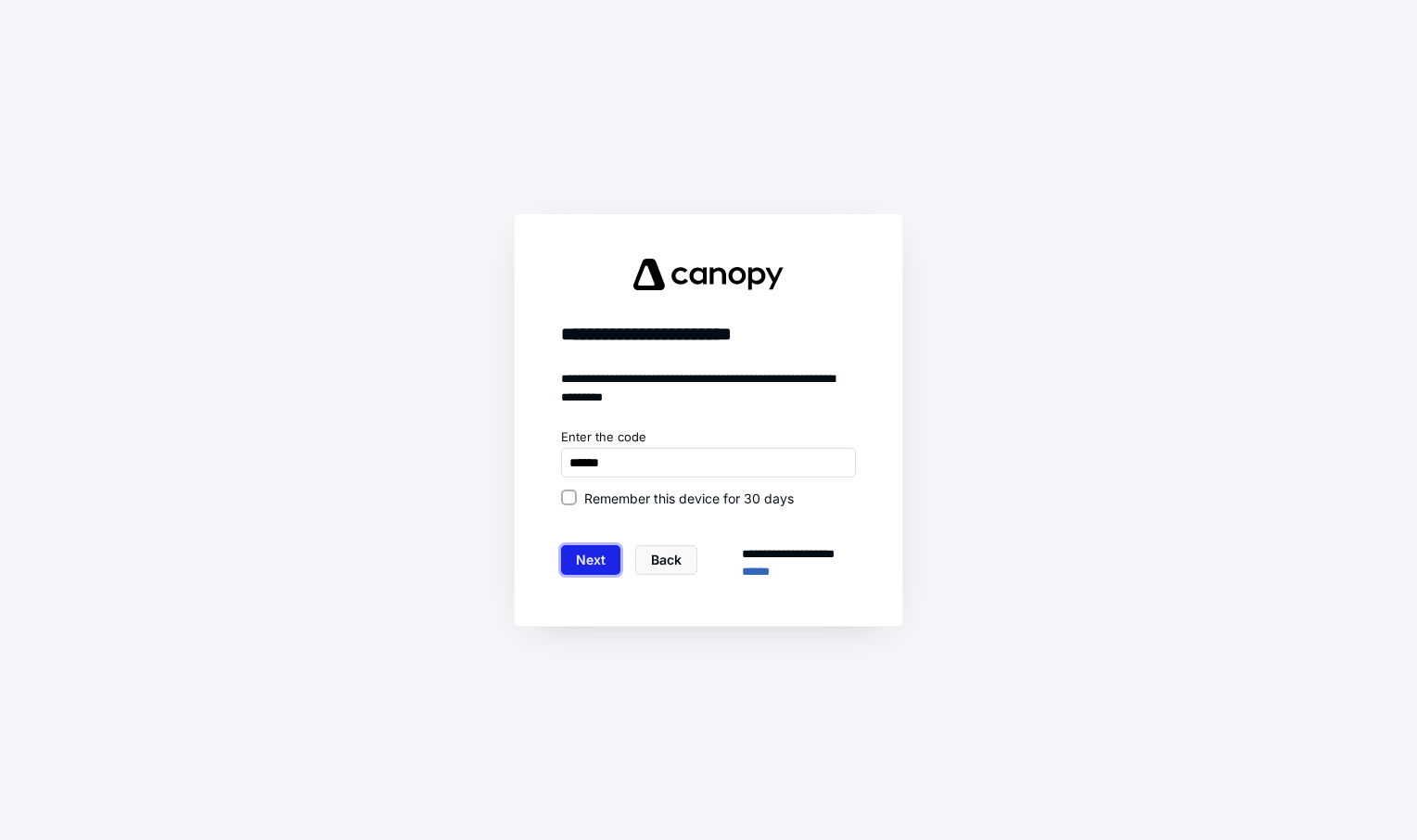 click on "Next" at bounding box center [591, 560] 